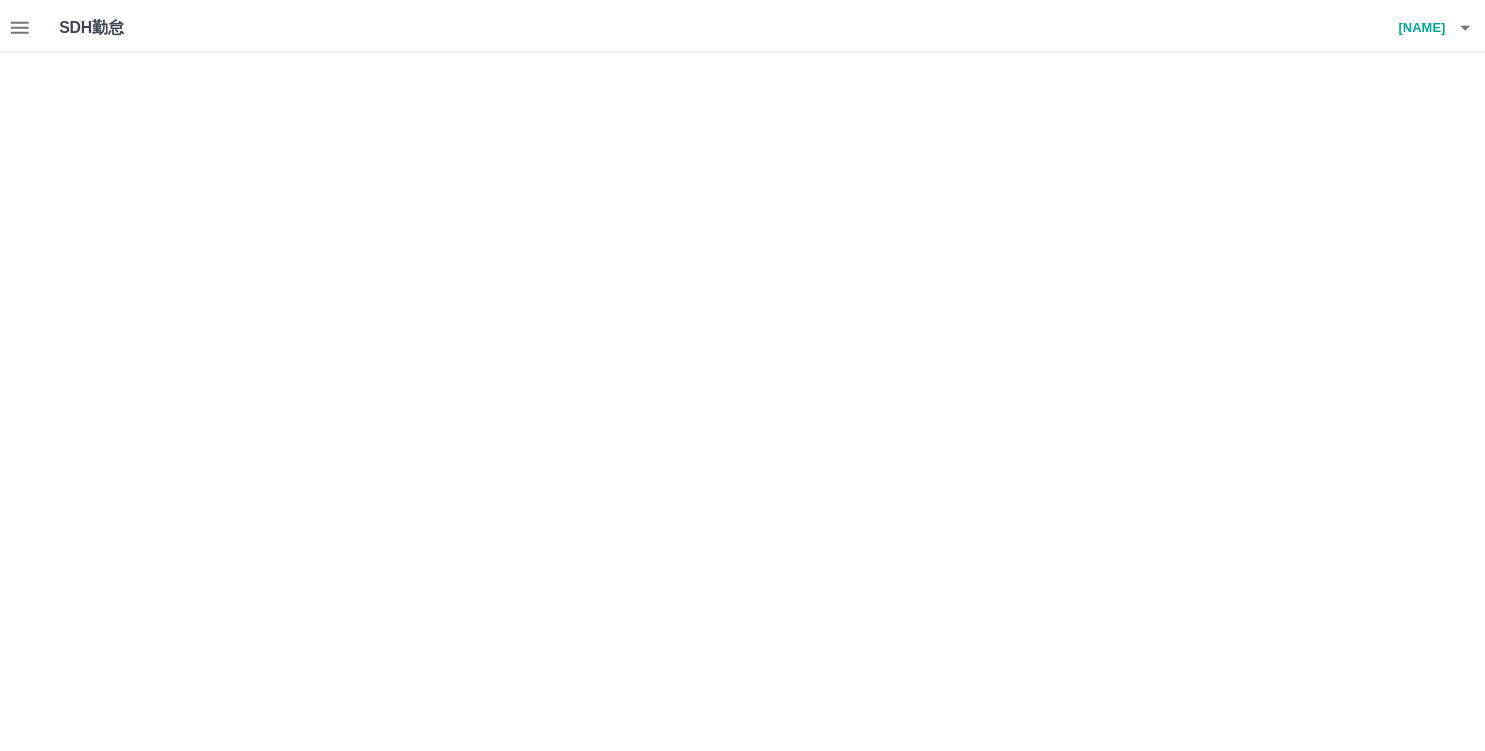 scroll, scrollTop: 0, scrollLeft: 0, axis: both 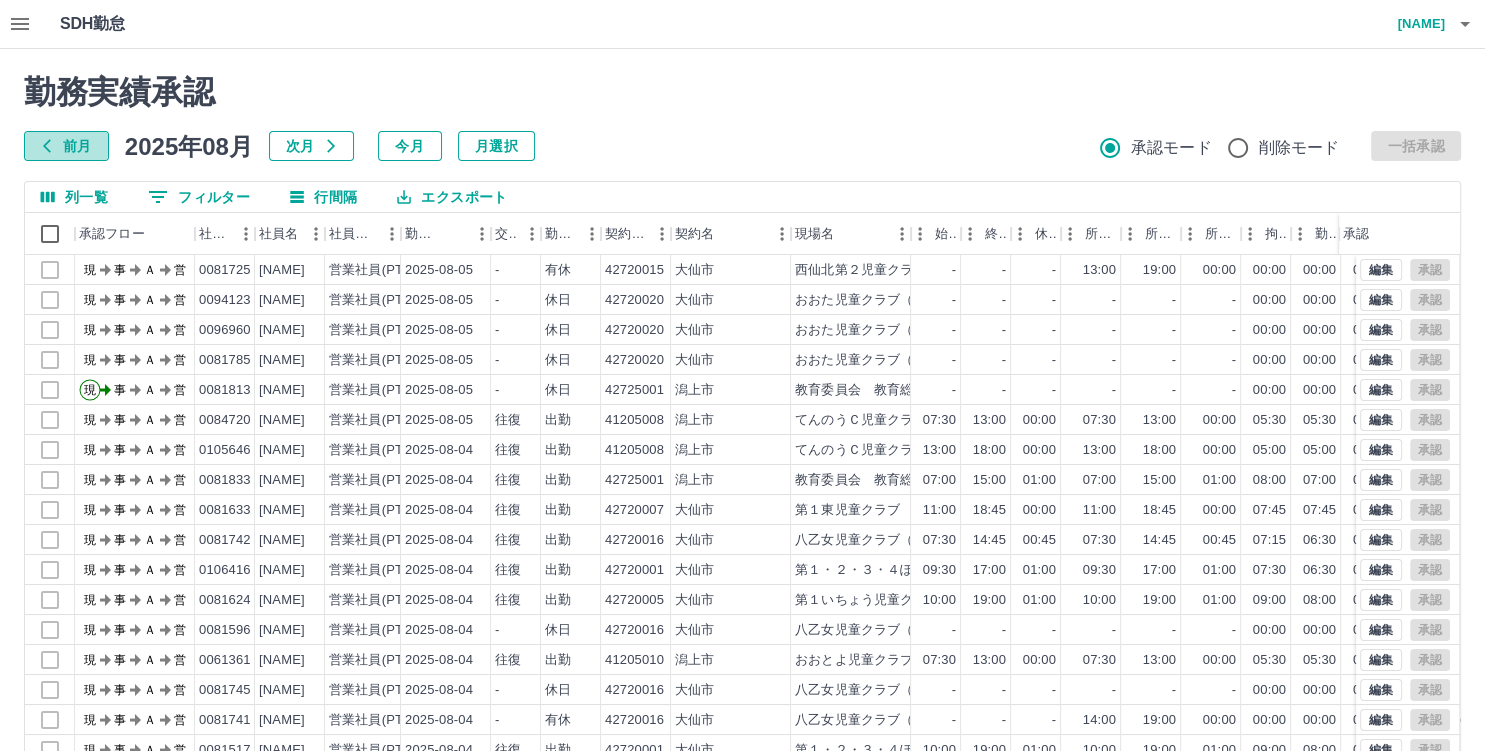 click on "前月" at bounding box center [66, 146] 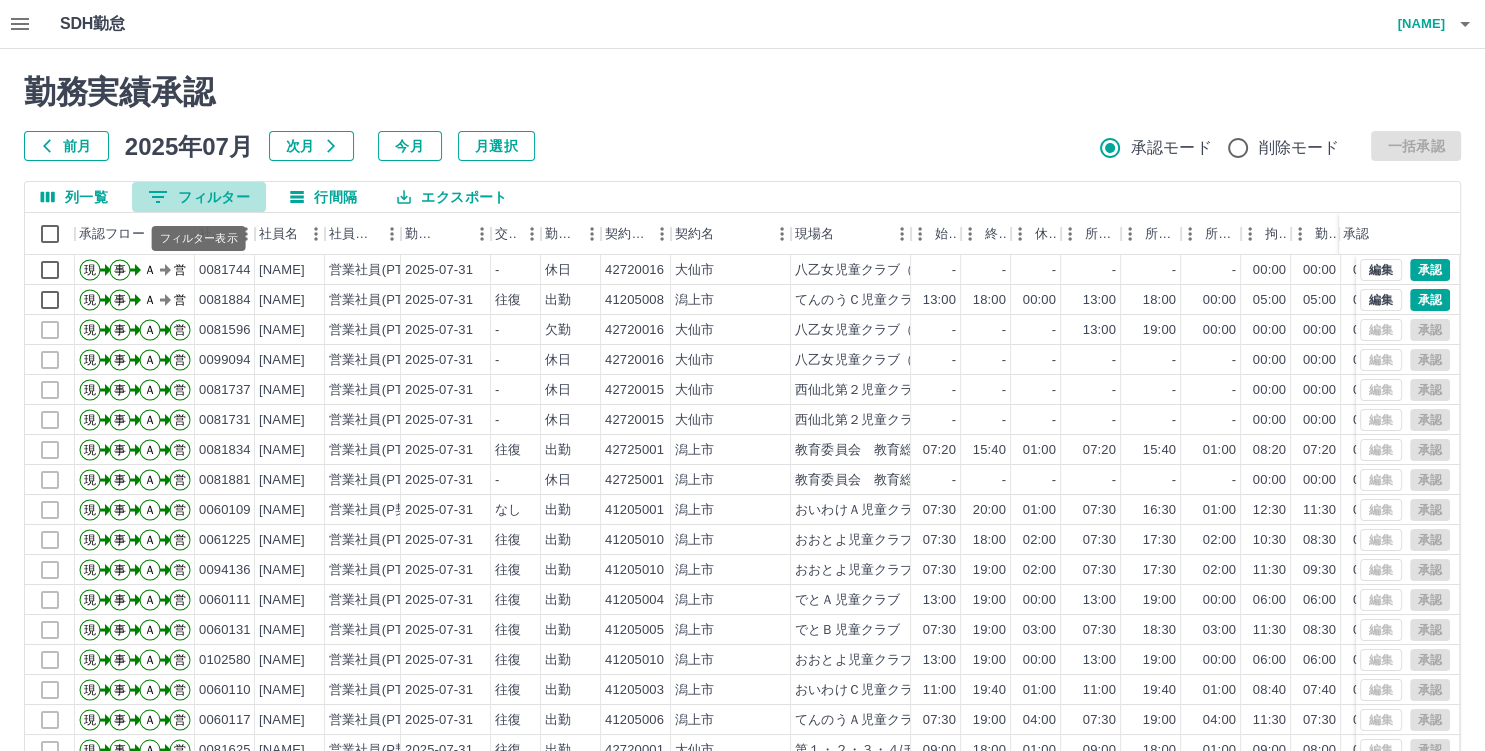click 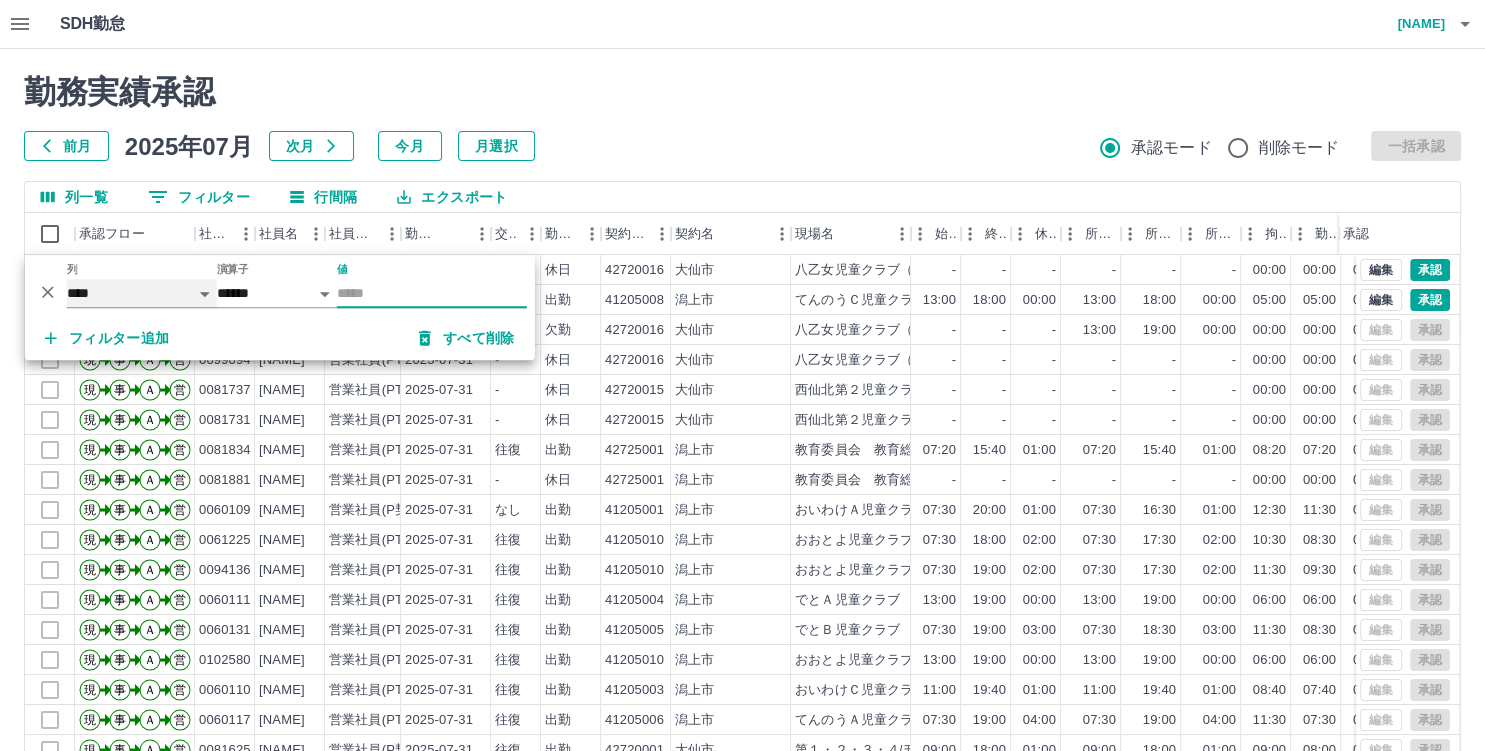 click on "**** *** **** *** *** **** ***** *** *** ** ** ** **** **** **** ** ** *** **** *****" at bounding box center (142, 293) 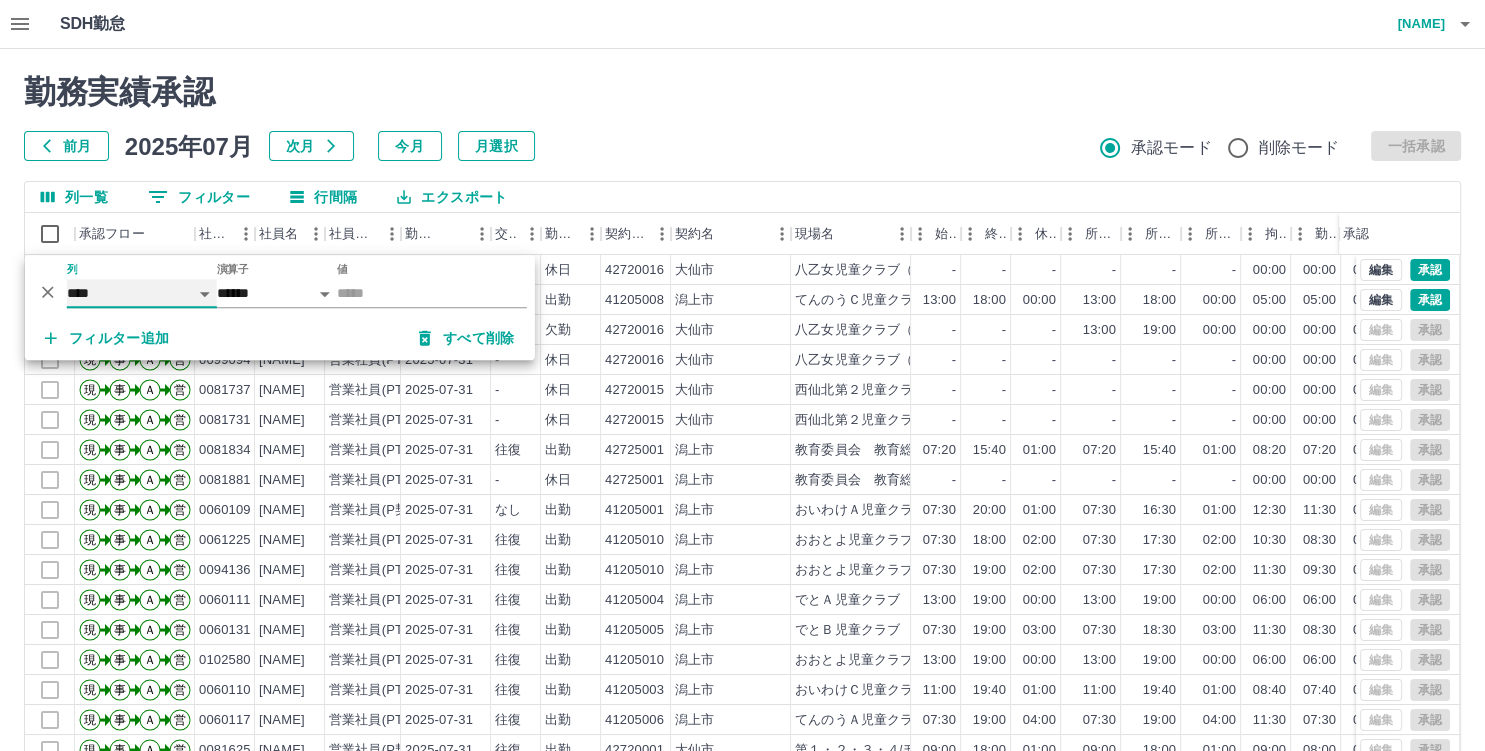 click on "**** *** **** *** *** **** ***** *** *** ** ** ** **** **** **** ** ** *** **** *****" at bounding box center [142, 293] 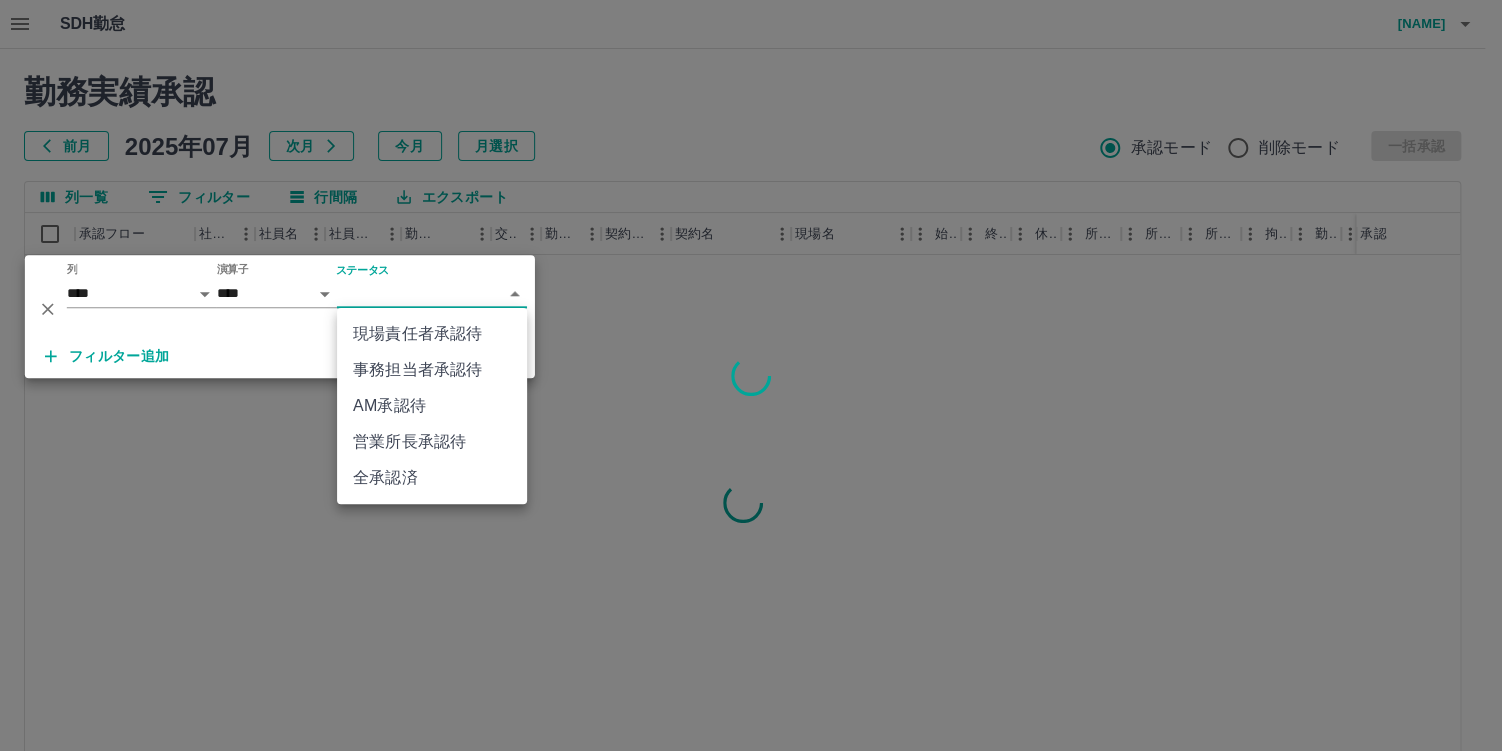 click on "SDH勤怠 [NAME] 勤務実績承認 前月 2025年07月 次月 今月 月選択 承認モード 削除モード 一括承認 列一覧 0 フィルター 行間隔 エクスポート 承認フロー 社員番号 社員名 社員区分 勤務日 交通費 勤務区分 契約コード 契約名 現場名 始業 終業 休憩 所定開始 所定終業 所定休憩 拘束 勤務 遅刻等 コメント ステータス 承認 ページあたりの行数: 20 ** 1～20 / 8196 SDH勤怠 *** ** 列 **** *** **** *** *** **** ***** *** *** ** ** ** **** **** **** ** ** *** **** ***** 演算子 **** ****** ステータス ​ ********* フィルター追加 すべて削除 現場責任者承認待 事務担当者承認待 AM承認待 営業所長承認待 全承認済" at bounding box center [751, 422] 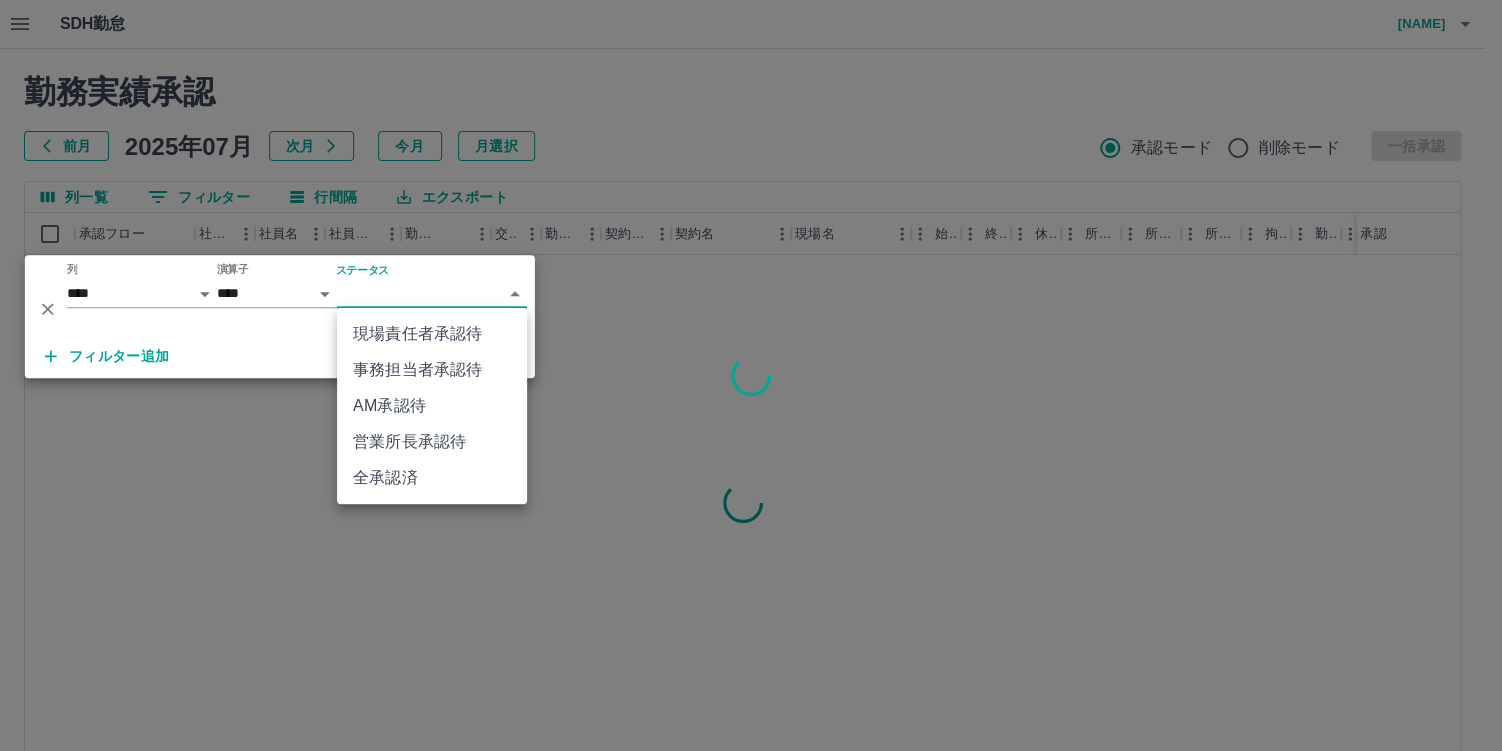 click on "AM承認待" at bounding box center [432, 406] 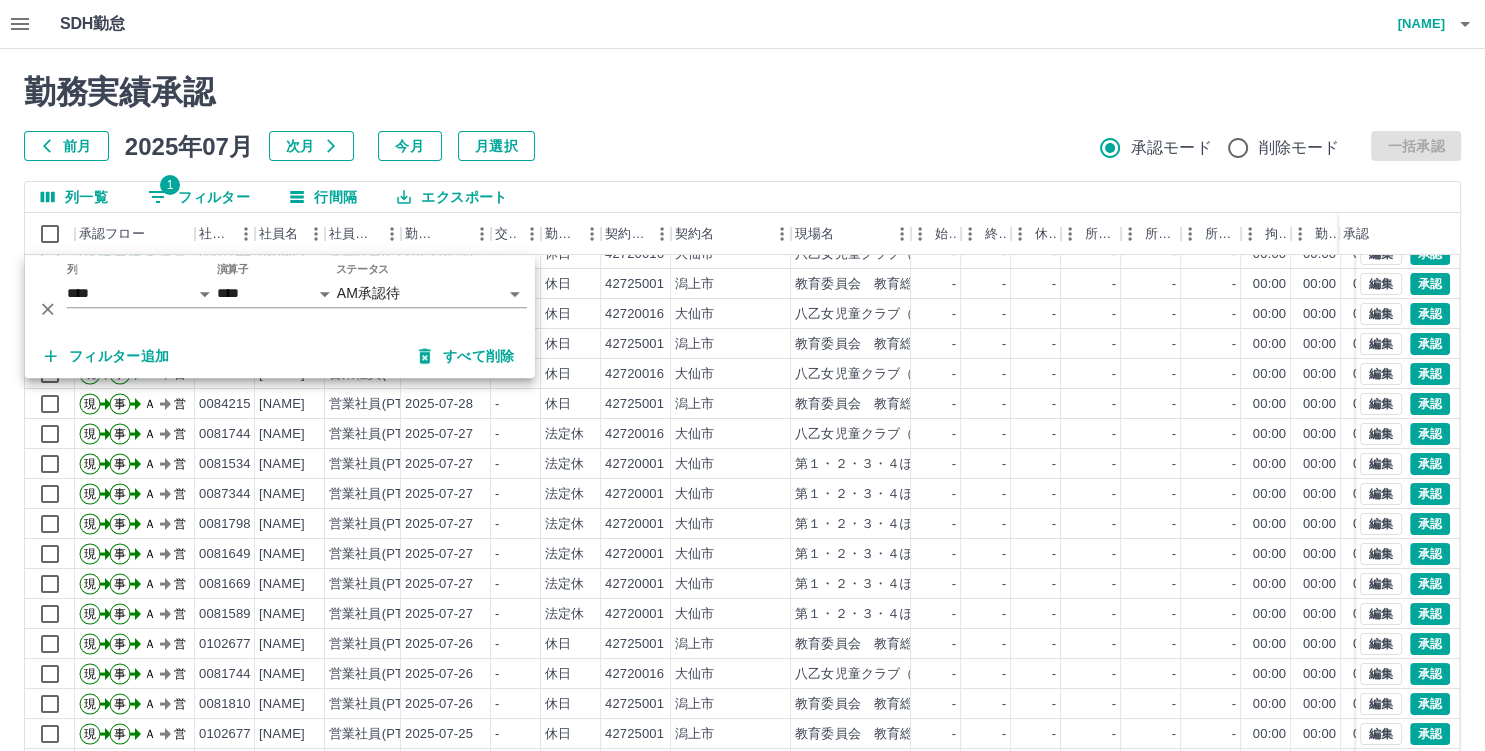 scroll, scrollTop: 103, scrollLeft: 0, axis: vertical 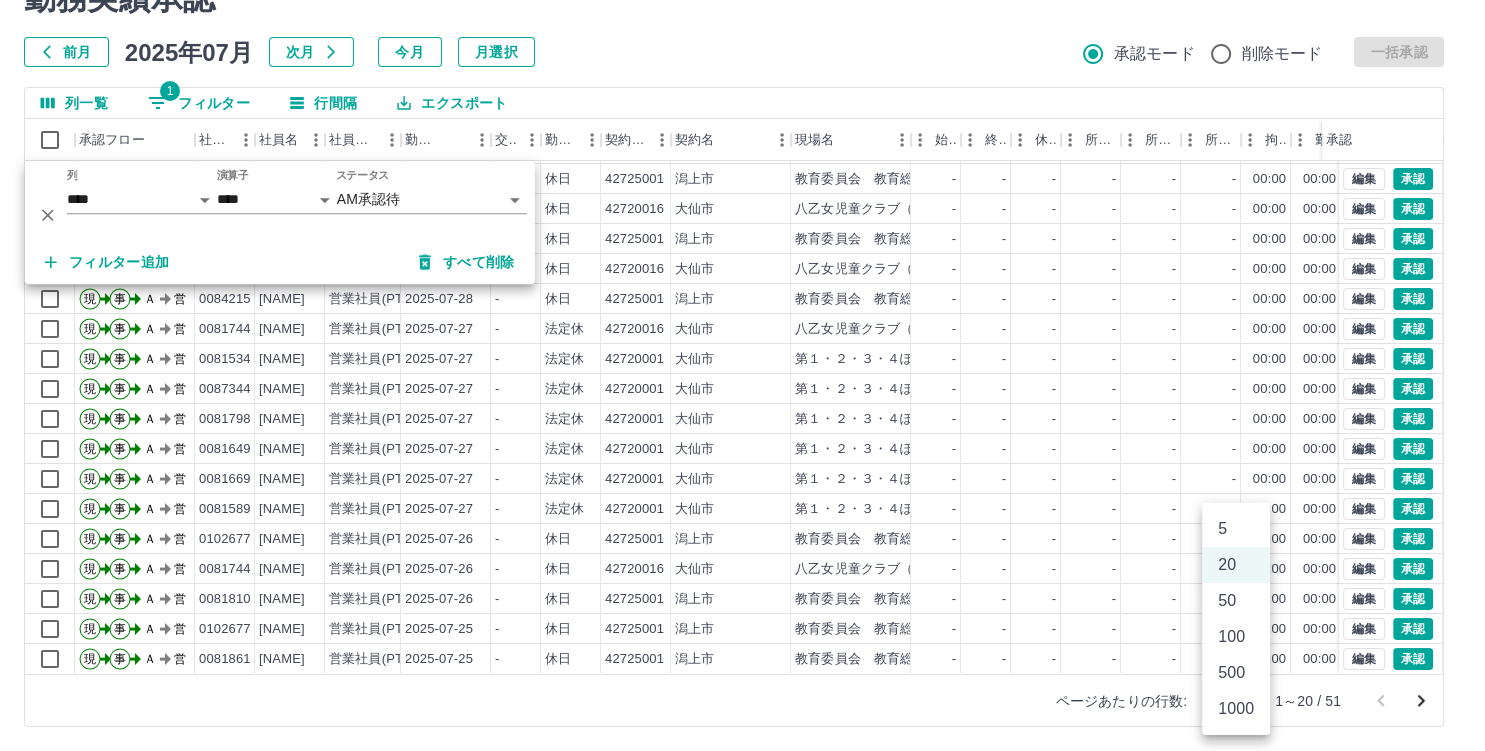 click on "SDH勤怠 [NAME] 勤務実績承認 前月 2025年07月 次月 今月 月選択 承認モード 削除モード 一括承認 列一覧 1 フィルター 行間隔 エクスポート 承認フロー 社員番号 社員名 社員区分 勤務日 交通費 勤務区分 契約コード 契約名 現場名 始業 終業 休憩 所定開始 所定終業 所定休憩 拘束 勤務 遅刻等 コメント ステータス 承認 現 事 Ａ 営 0081884 [NAME] 営業社員(PT契約) 2025-07-31 往復 出勤 41205008 [CITY] てんのうＣ児童クラブ 13:00 18:00 00:00 13:00 18:00 00:00 05:00 05:00 00:00 AM承認待 現 事 Ａ 営 0081744 [NAME] 営業社員(PT契約) 2025-07-30  -  休日 42720016 [CITY] 八乙女児童クラブ（A)（B) - - - - - - 00:00 00:00 00:00 AM承認待 現 事 Ａ 営 0084215 [NAME] 営業社員(PT契約) 2025-07-30  -  休日 42725001 [CITY] 教育委員会　教育総務課 - - - - - - 00:00 00:00 00:00 AM承認待 現 事 Ａ 営 0081744  -" at bounding box center (742, 328) 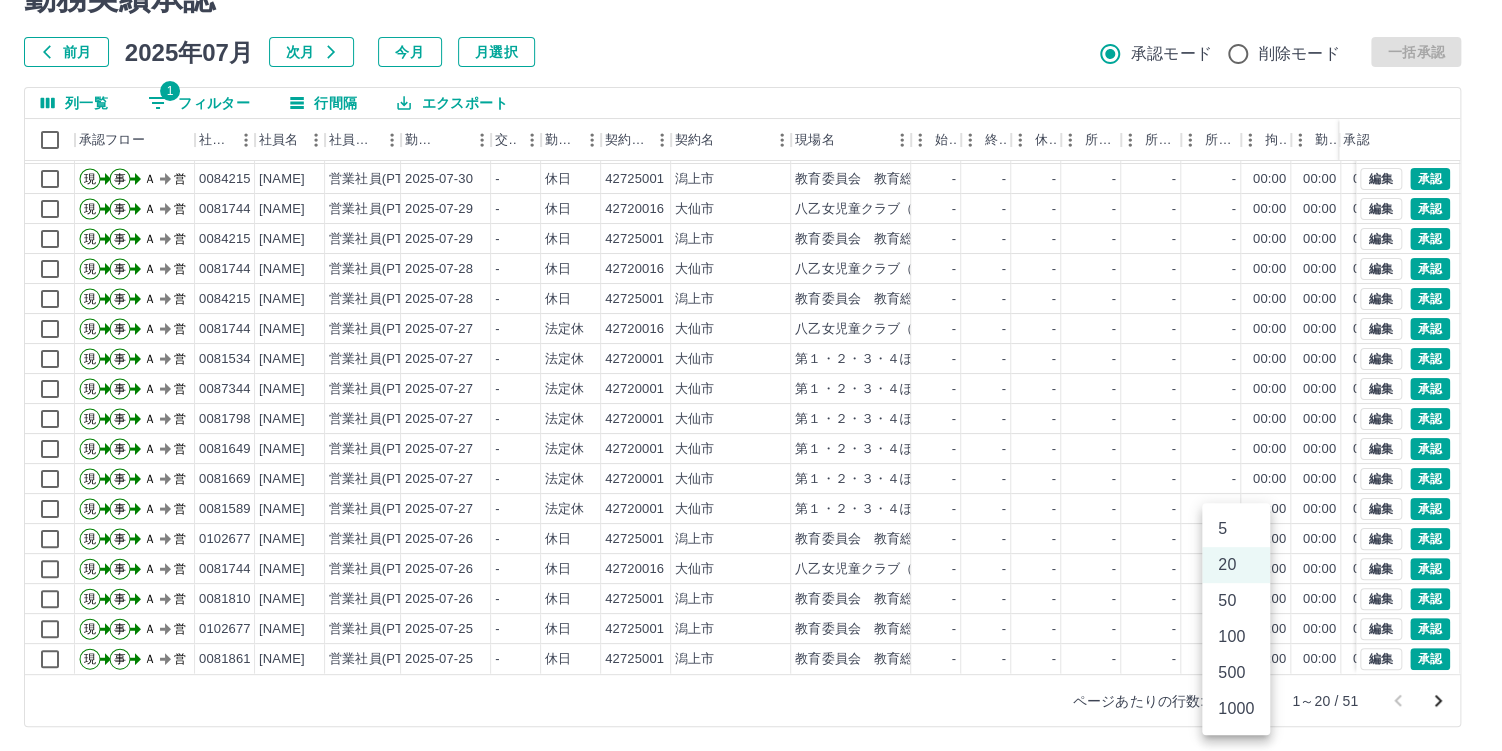click on "50" at bounding box center (1236, 601) 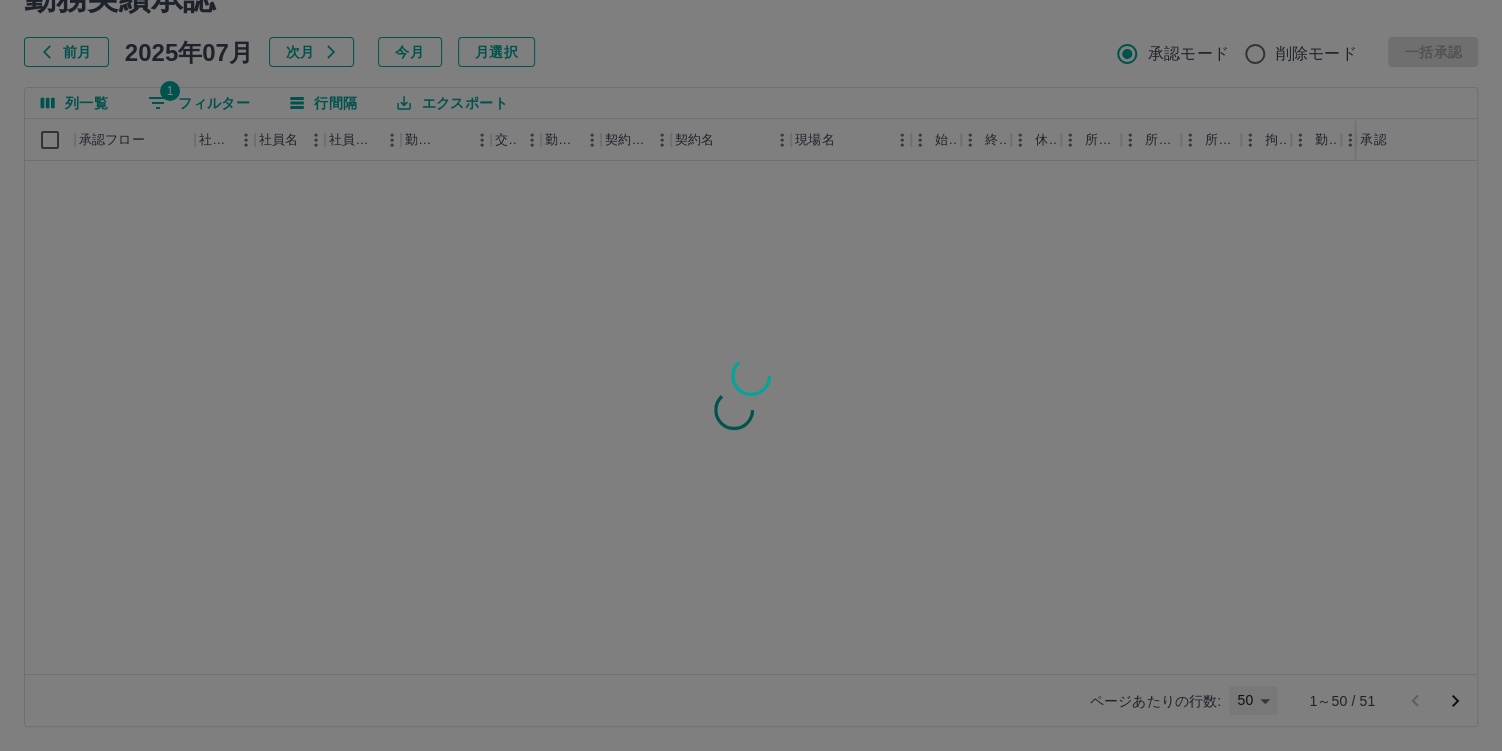 type on "**" 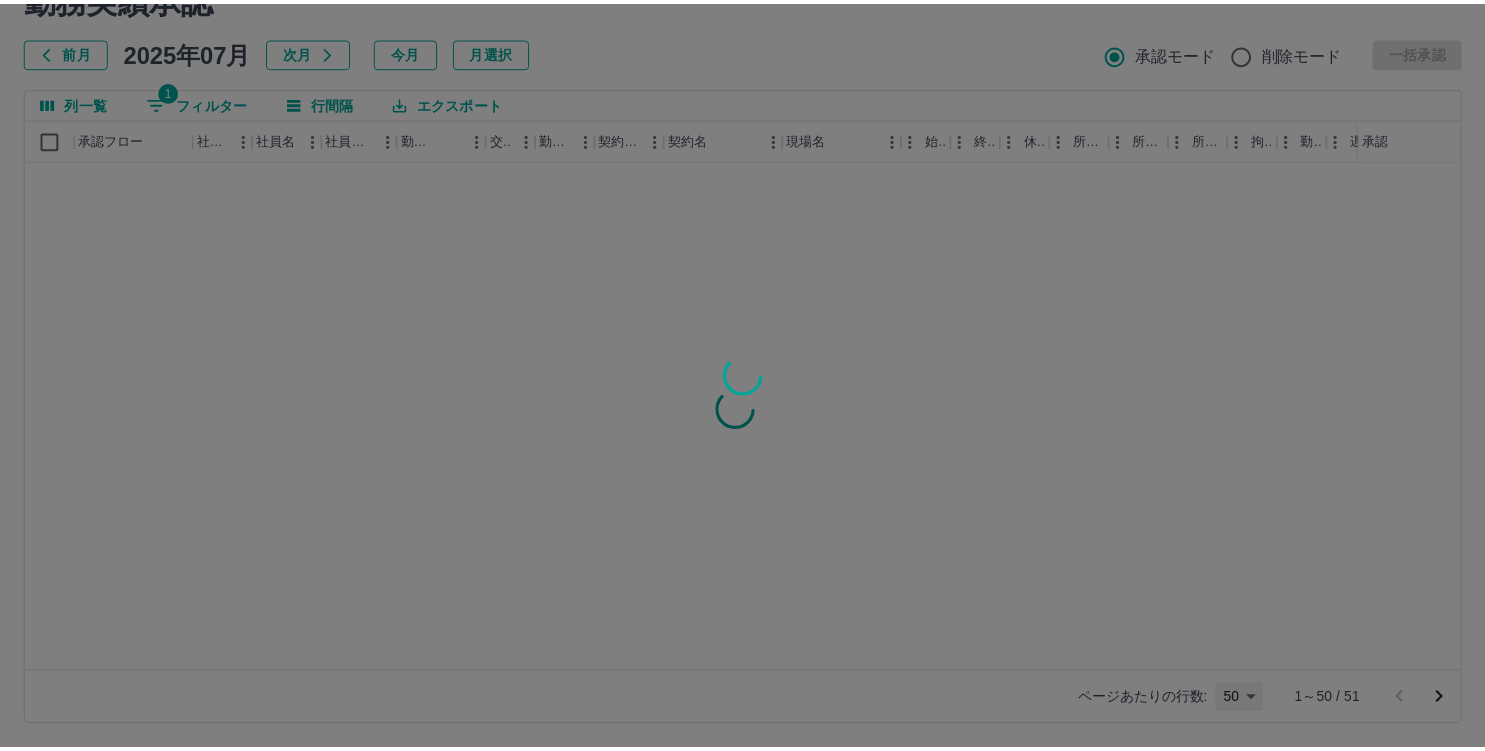 scroll, scrollTop: 0, scrollLeft: 0, axis: both 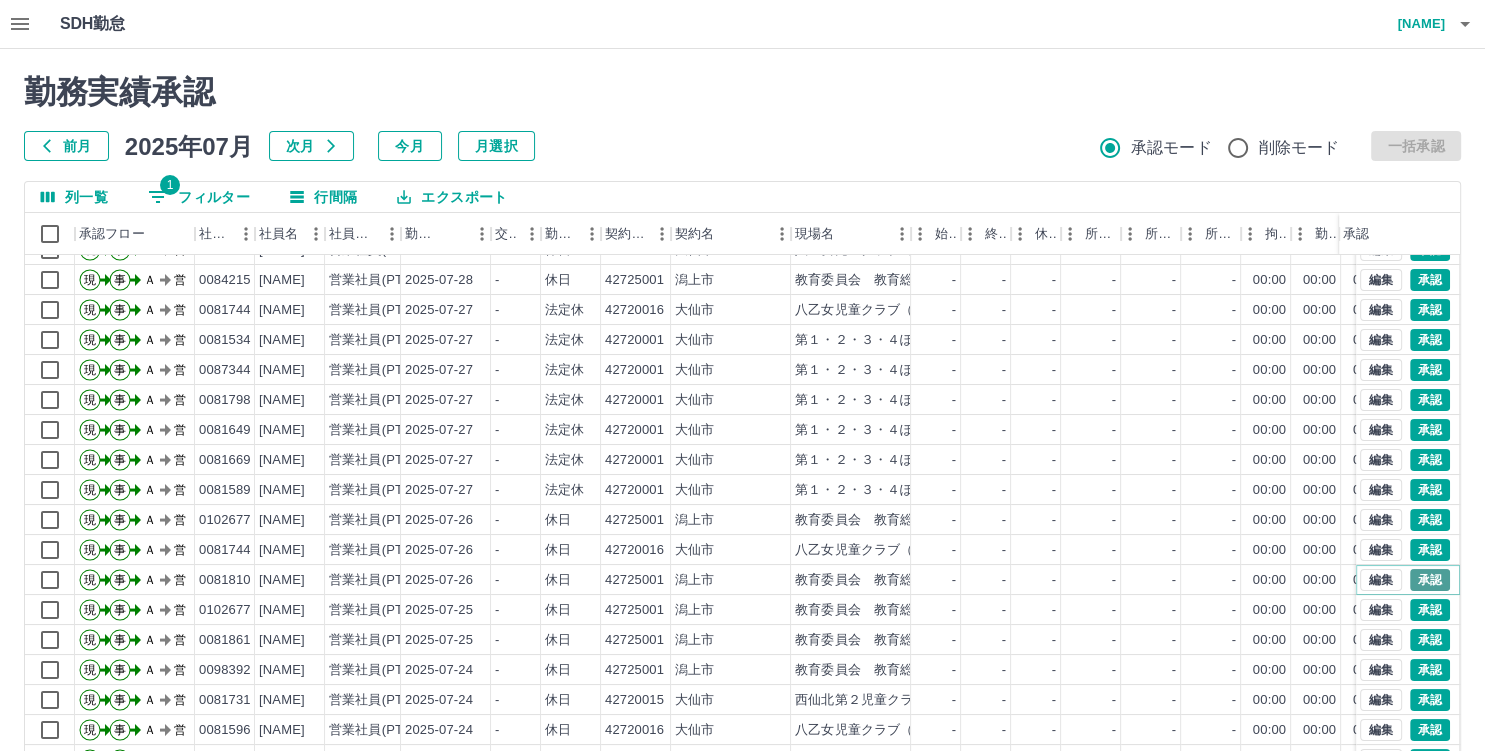 click on "承認" at bounding box center [1430, 580] 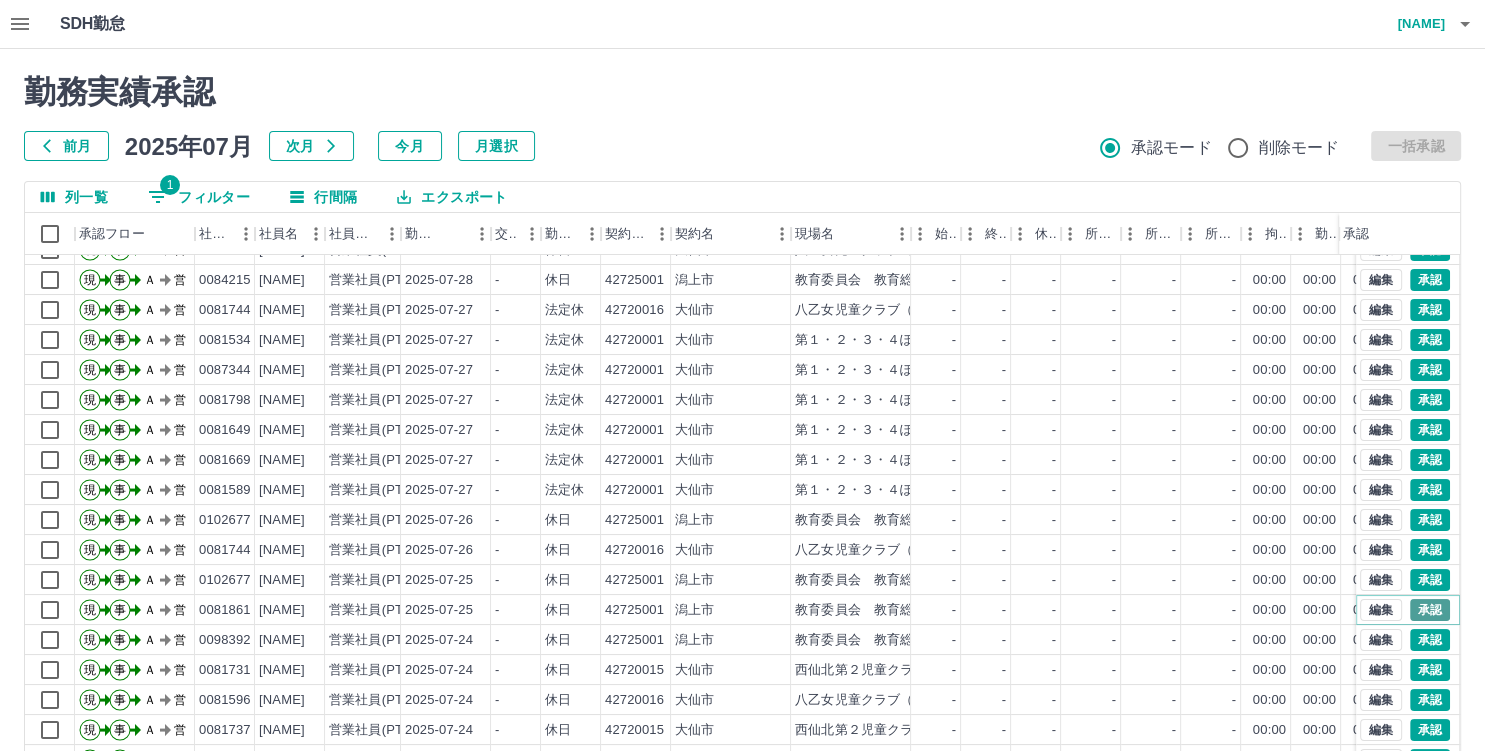 click on "承認" at bounding box center [1430, 610] 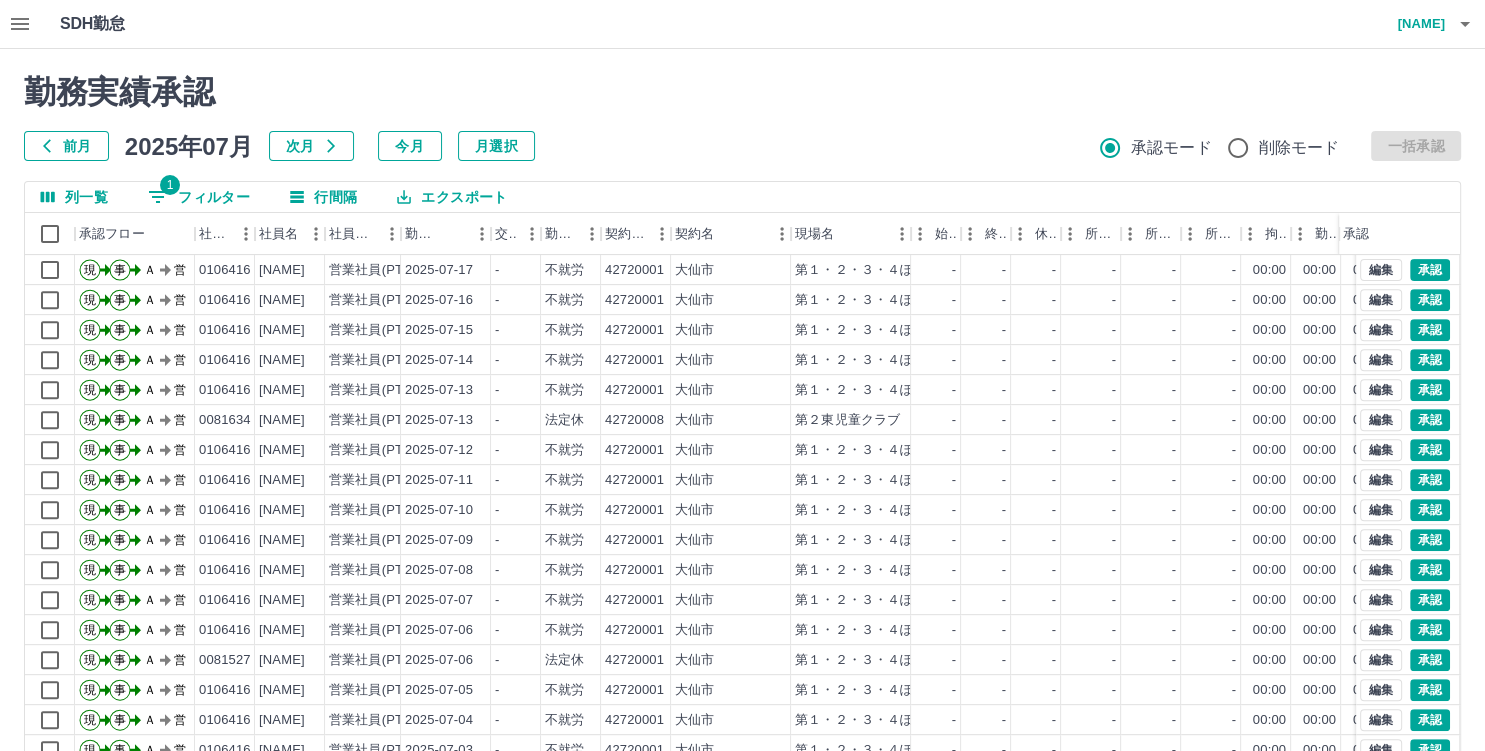 scroll, scrollTop: 972, scrollLeft: 0, axis: vertical 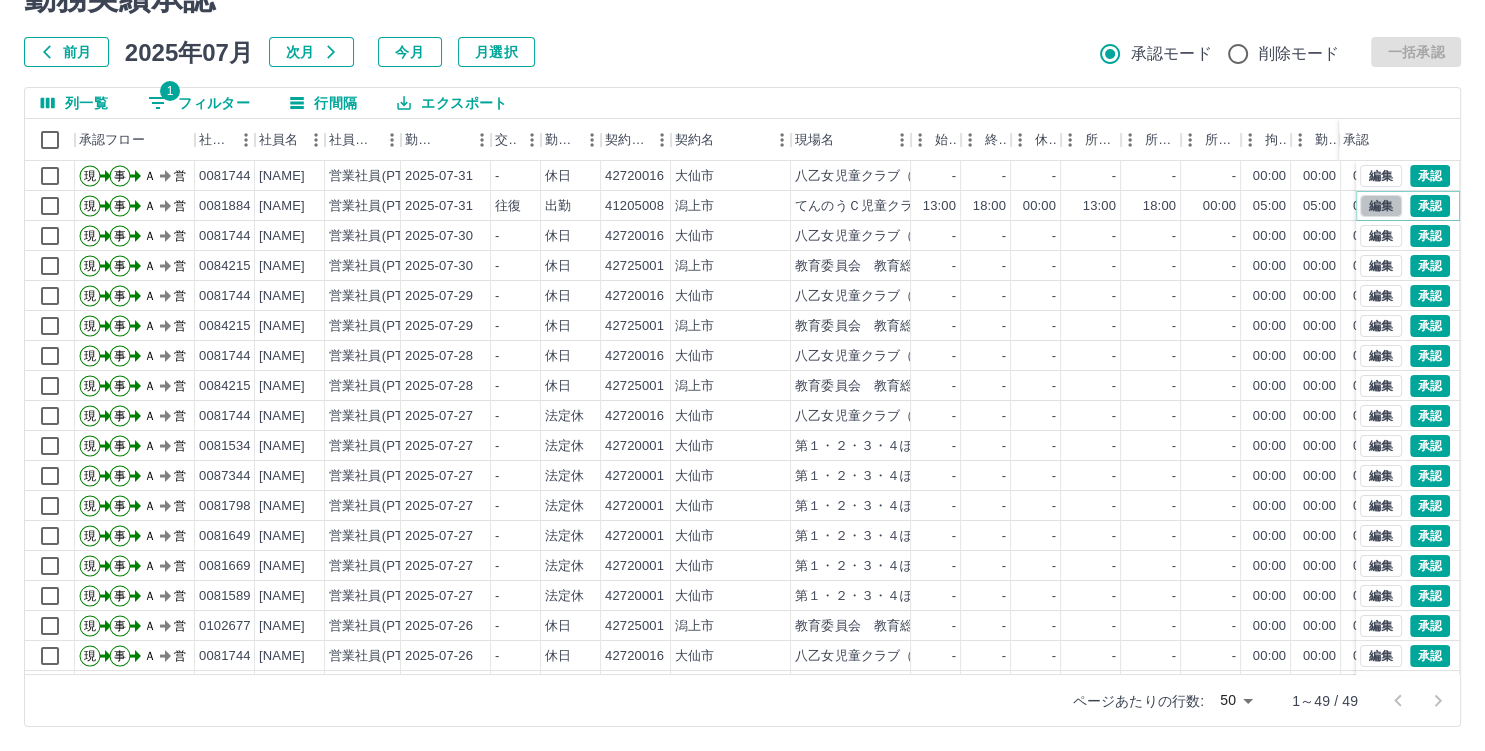 click on "編集" at bounding box center [1381, 206] 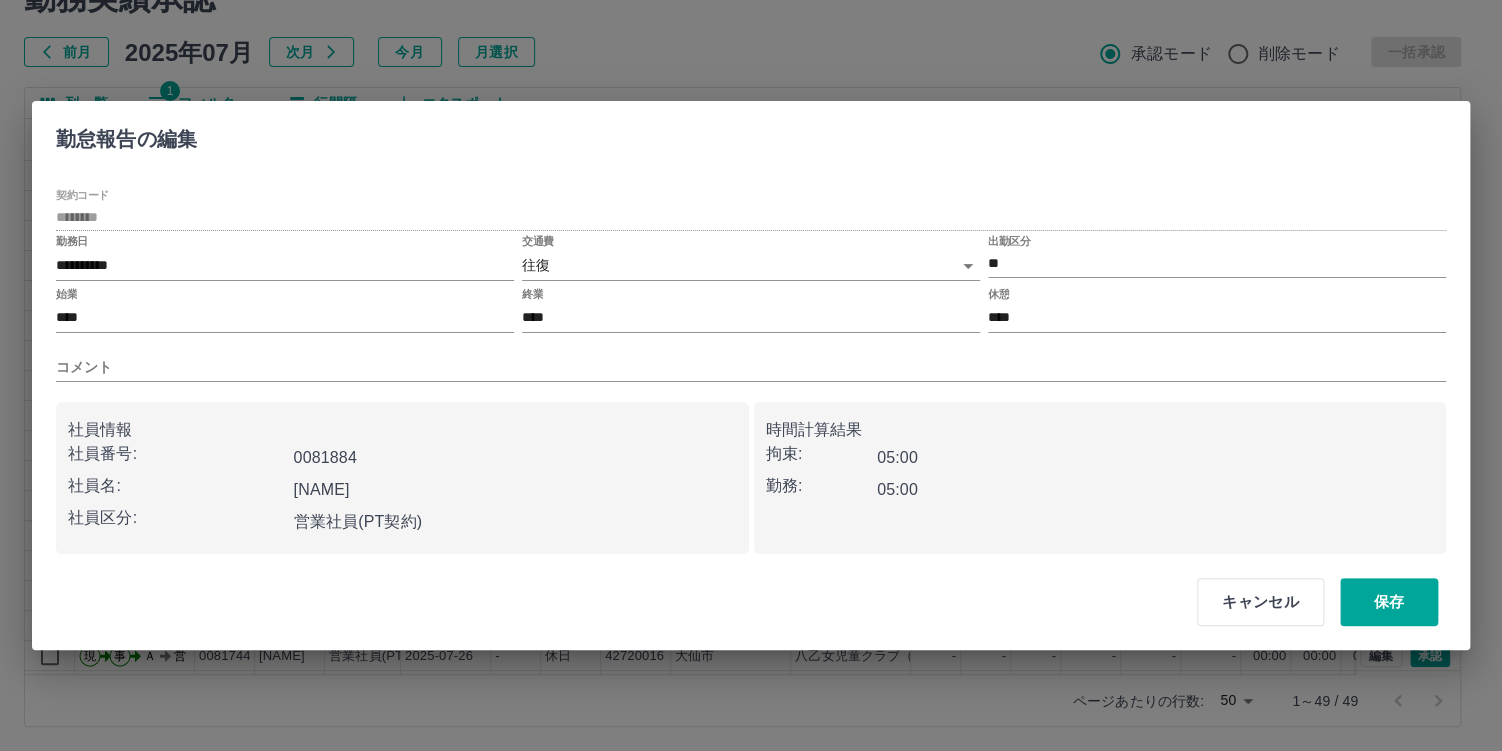 click on "SDH勤怠 [NAME] 勤務実績承認 前月 2025年07月 次月 今月 月選択 承認モード 削除モード 一括承認 列一覧 1 フィルター 行間隔 エクスポート 承認フロー 社員番号 社員名 社員区分 勤務日 交通費 勤務区分 契約コード 契約名 現場名 始業 終業 休憩 所定開始 所定終業 所定休憩 拘束 勤務 遅刻等 コメント ステータス 承認 現 事 Ａ 営 0081744 [NAME] 営業社員(PT契約) 2025-07-31  -  休日 42720016 [CITY] 八乙女児童クラブ（A)（B) - - - - - - 00:00 00:00 00:00 AM承認待 現 事 Ａ 営 0081884 [NAME] 営業社員(PT契約) 2025-07-31 往復 出勤 41205008 [CITY] てんのうＣ児童クラブ 13:00 18:00 00:00 13:00 18:00 00:00 05:00 05:00 00:00 AM承認待 現 事 Ａ 営 0081744 [NAME] 営業社員(PT契約) 2025-07-30  -  休日 42720016 [CITY] 八乙女児童クラブ（A)（B) - - - - - - 00:00 00:00 00:00 AM承認待 現 事 Ａ 営 0084215 -" at bounding box center [751, 328] 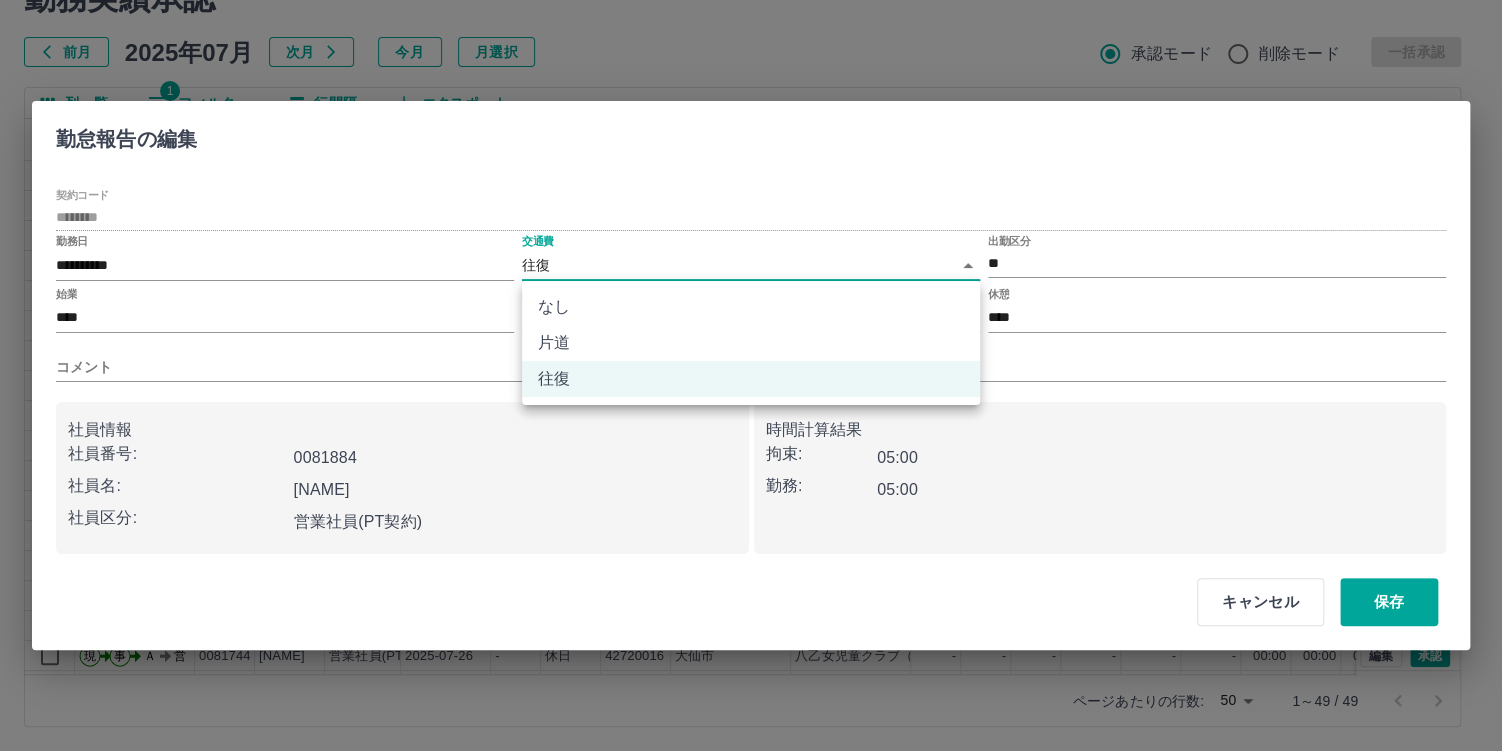 click on "なし" at bounding box center [751, 307] 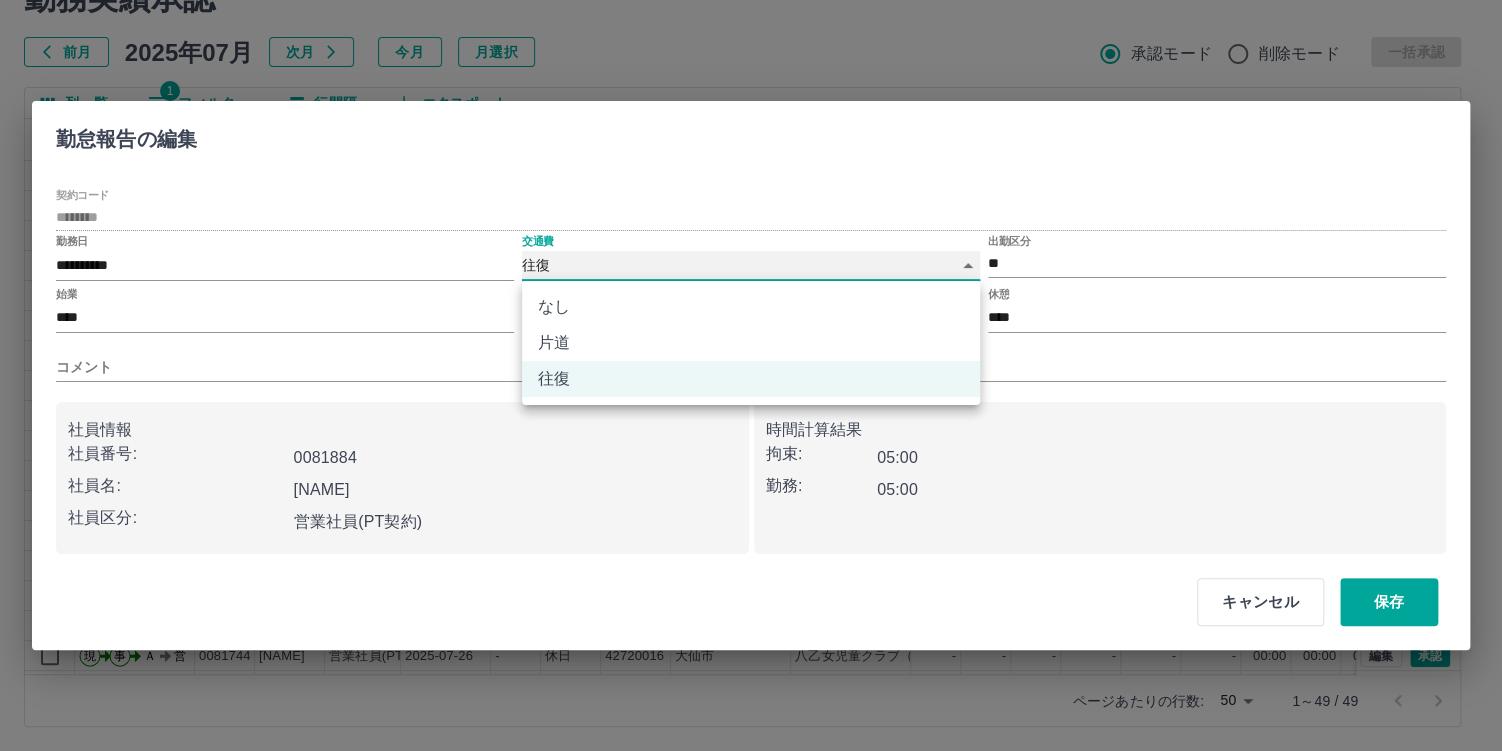 type on "****" 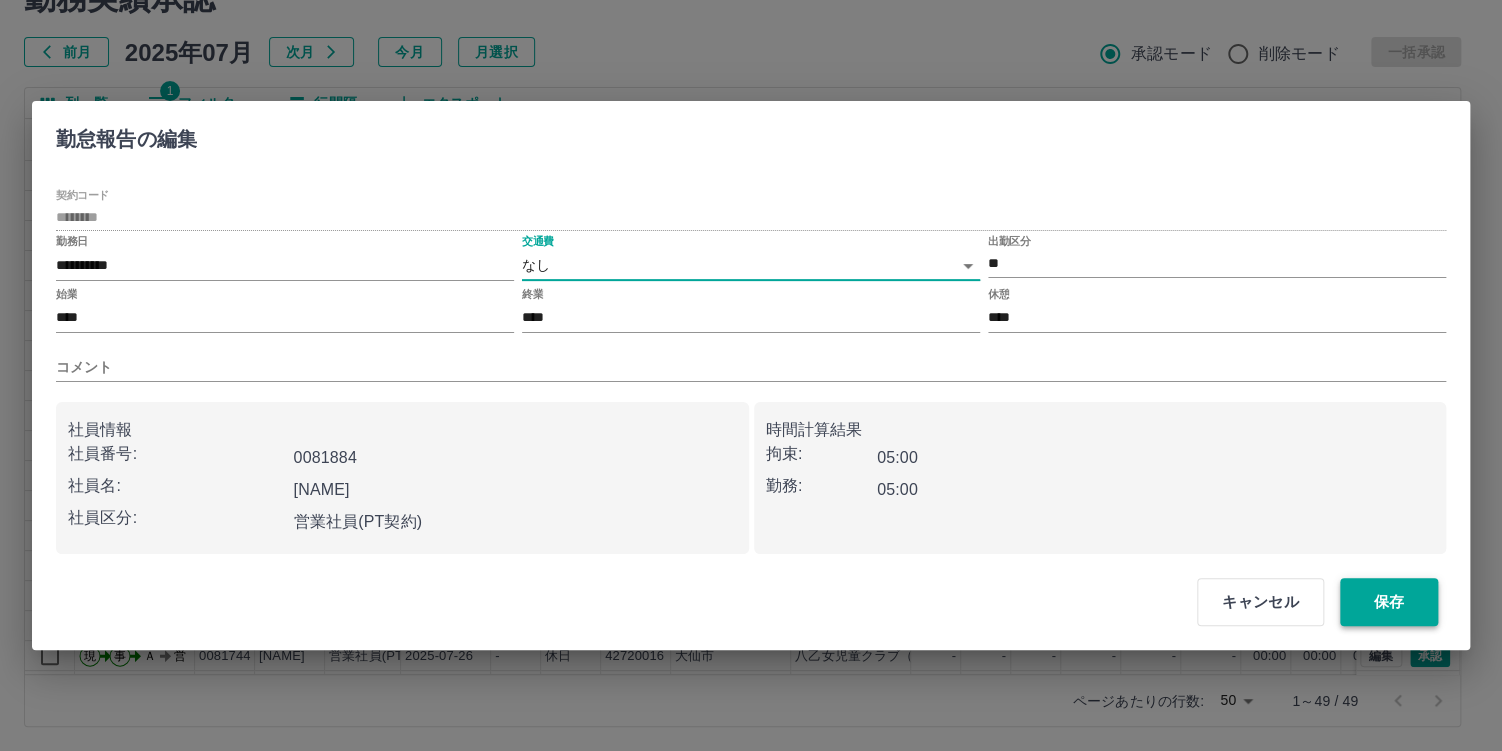 click on "保存" at bounding box center (1389, 602) 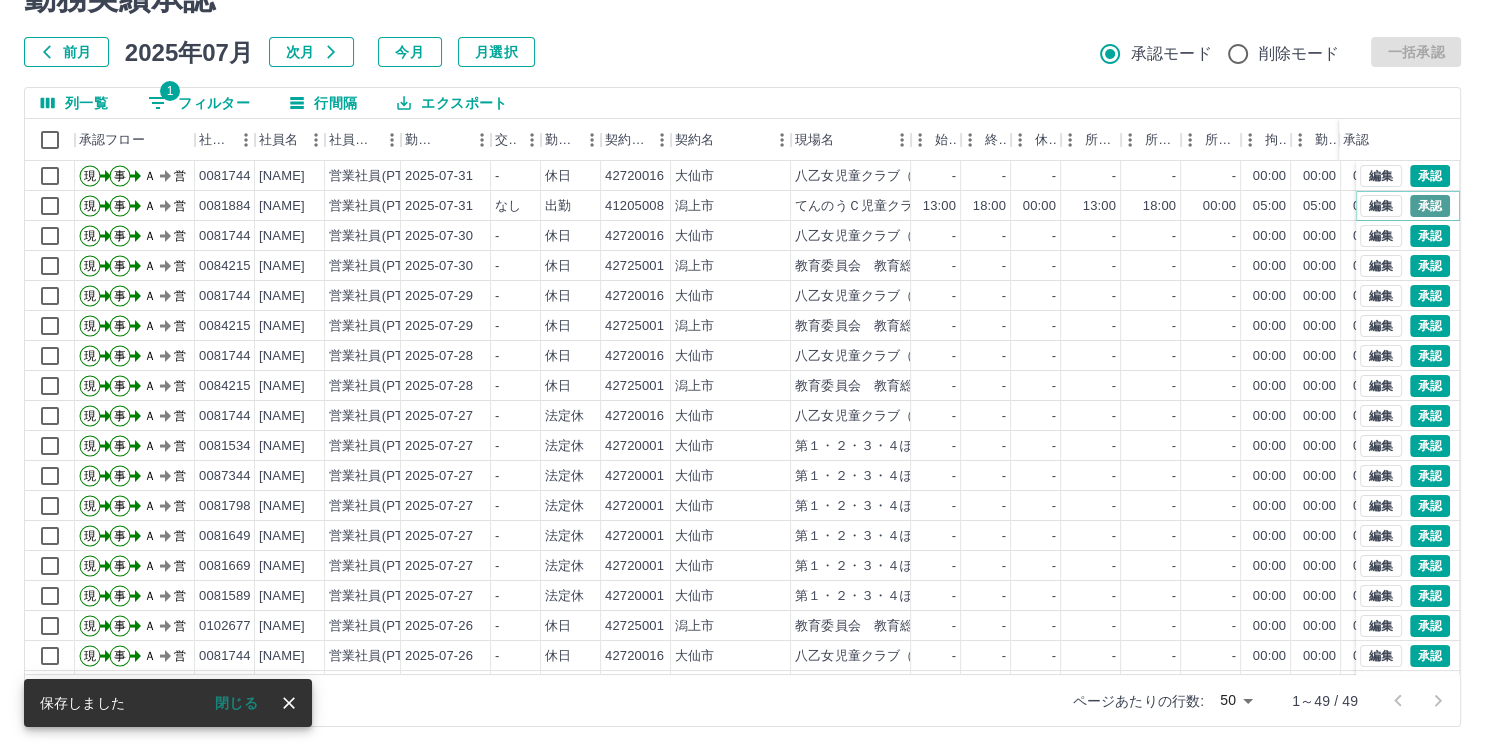 click on "承認" at bounding box center (1430, 206) 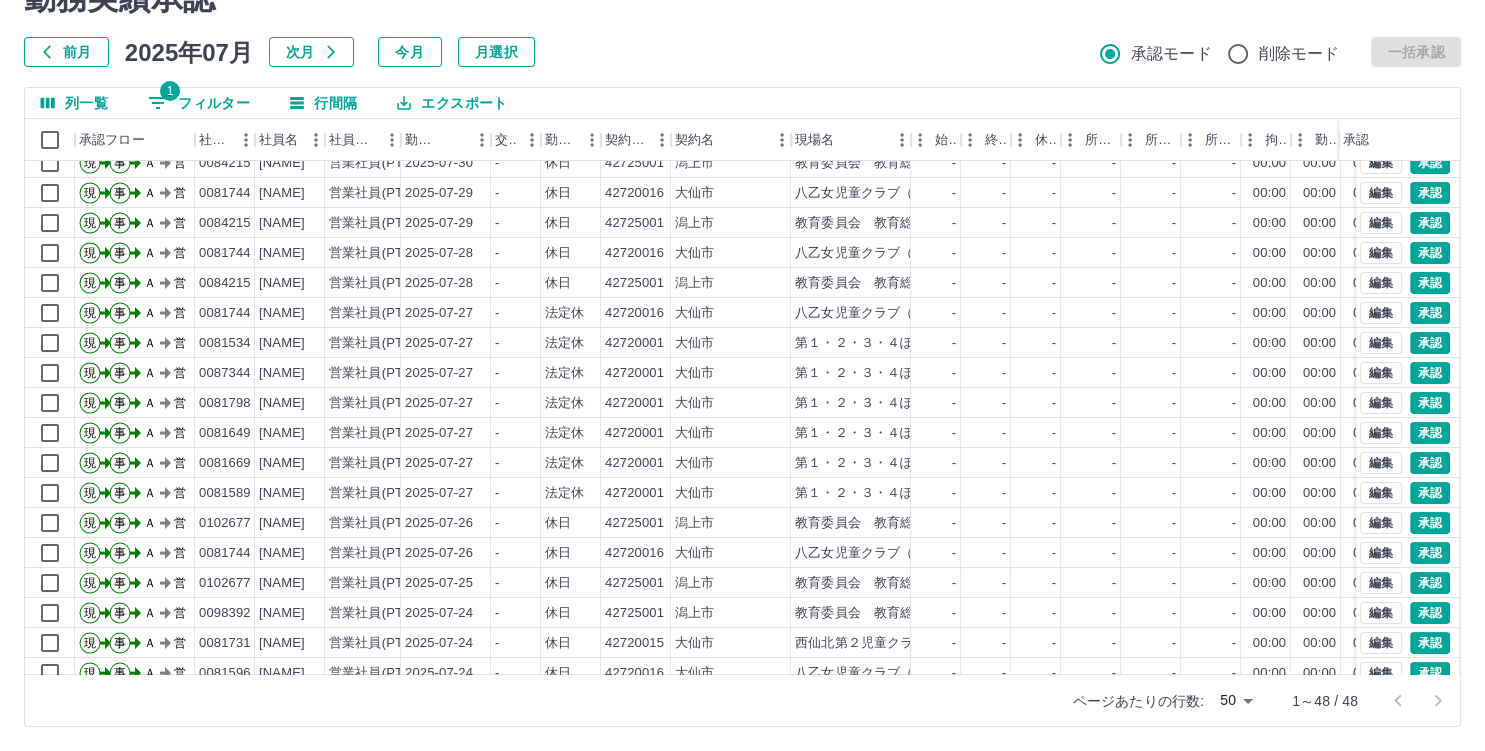 scroll, scrollTop: 100, scrollLeft: 0, axis: vertical 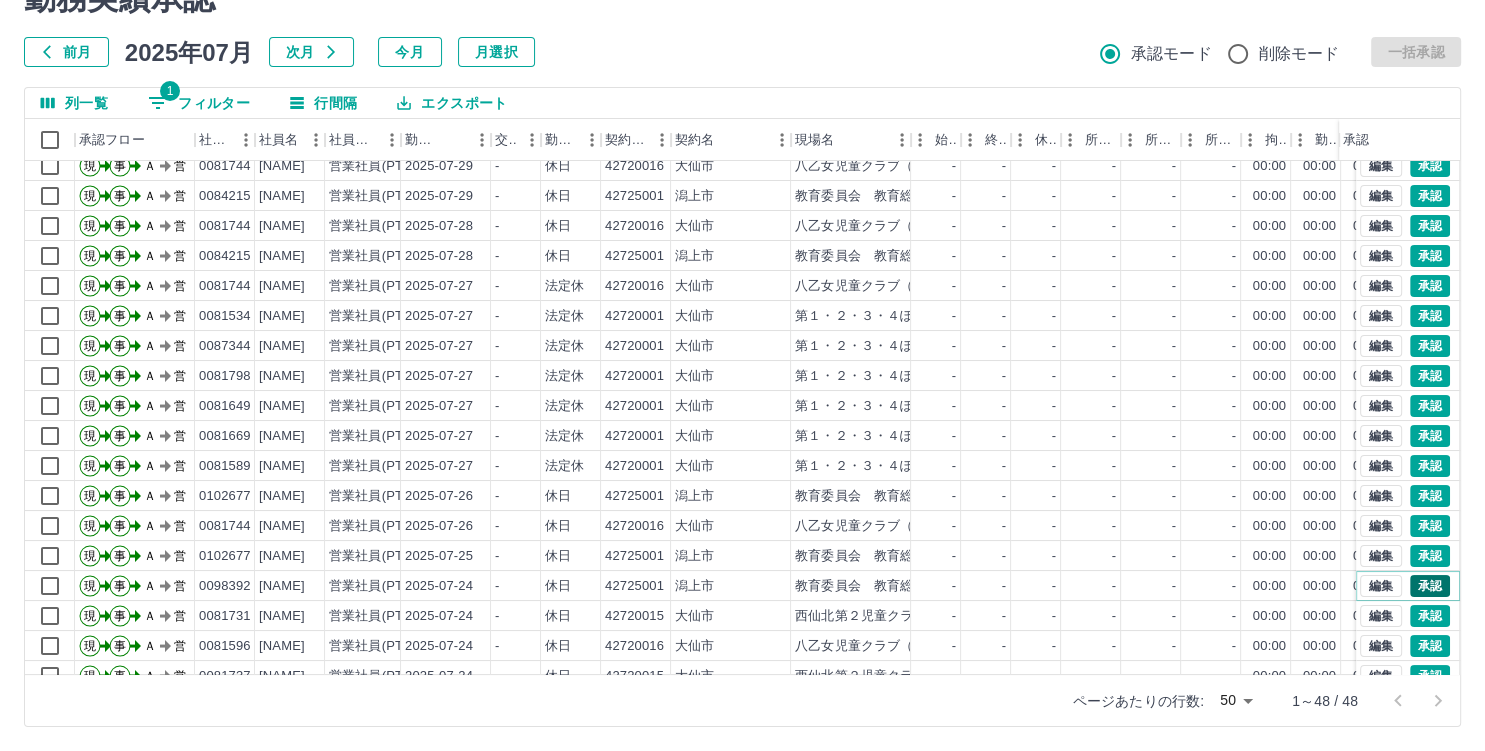 click on "承認" at bounding box center (1430, 586) 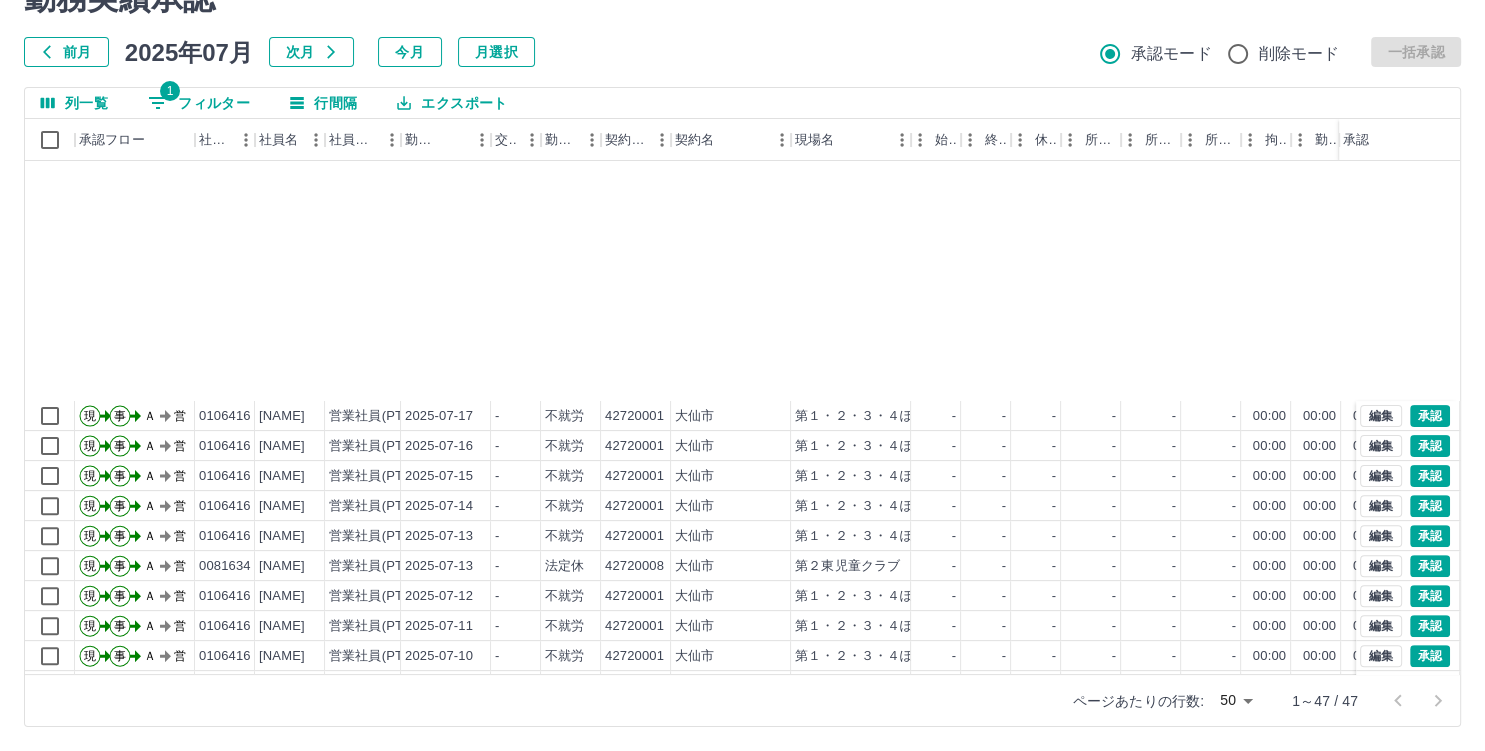 scroll, scrollTop: 912, scrollLeft: 0, axis: vertical 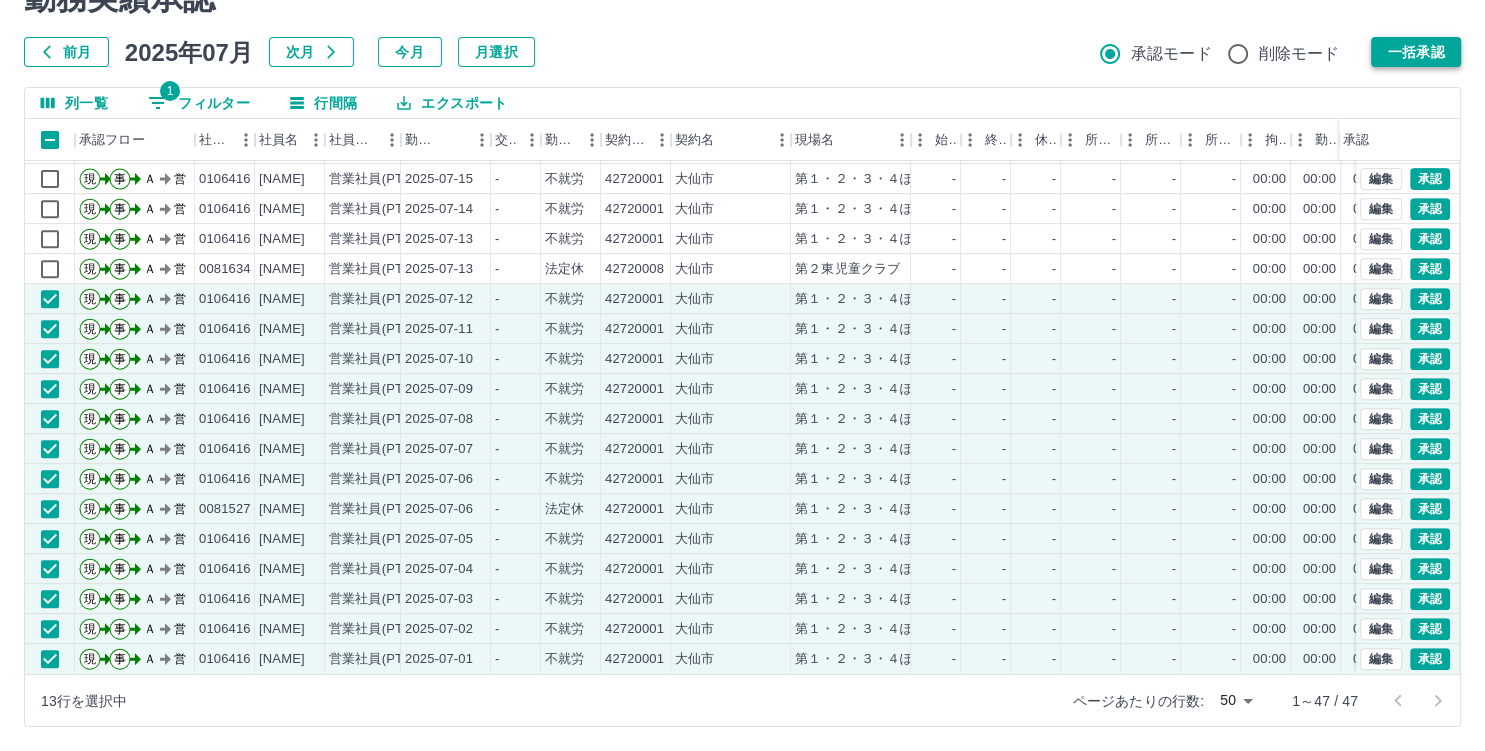 click on "一括承認" at bounding box center (1416, 52) 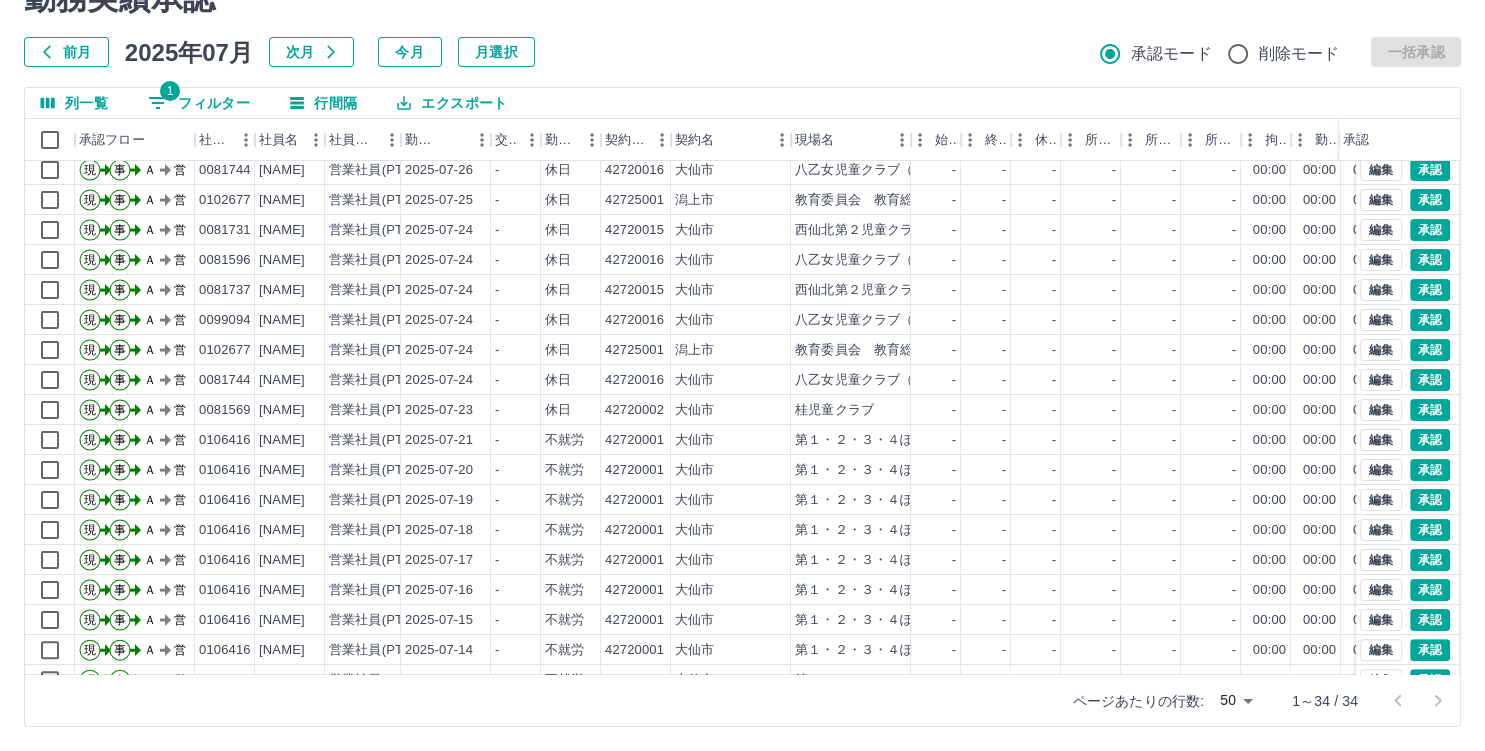 scroll, scrollTop: 323, scrollLeft: 0, axis: vertical 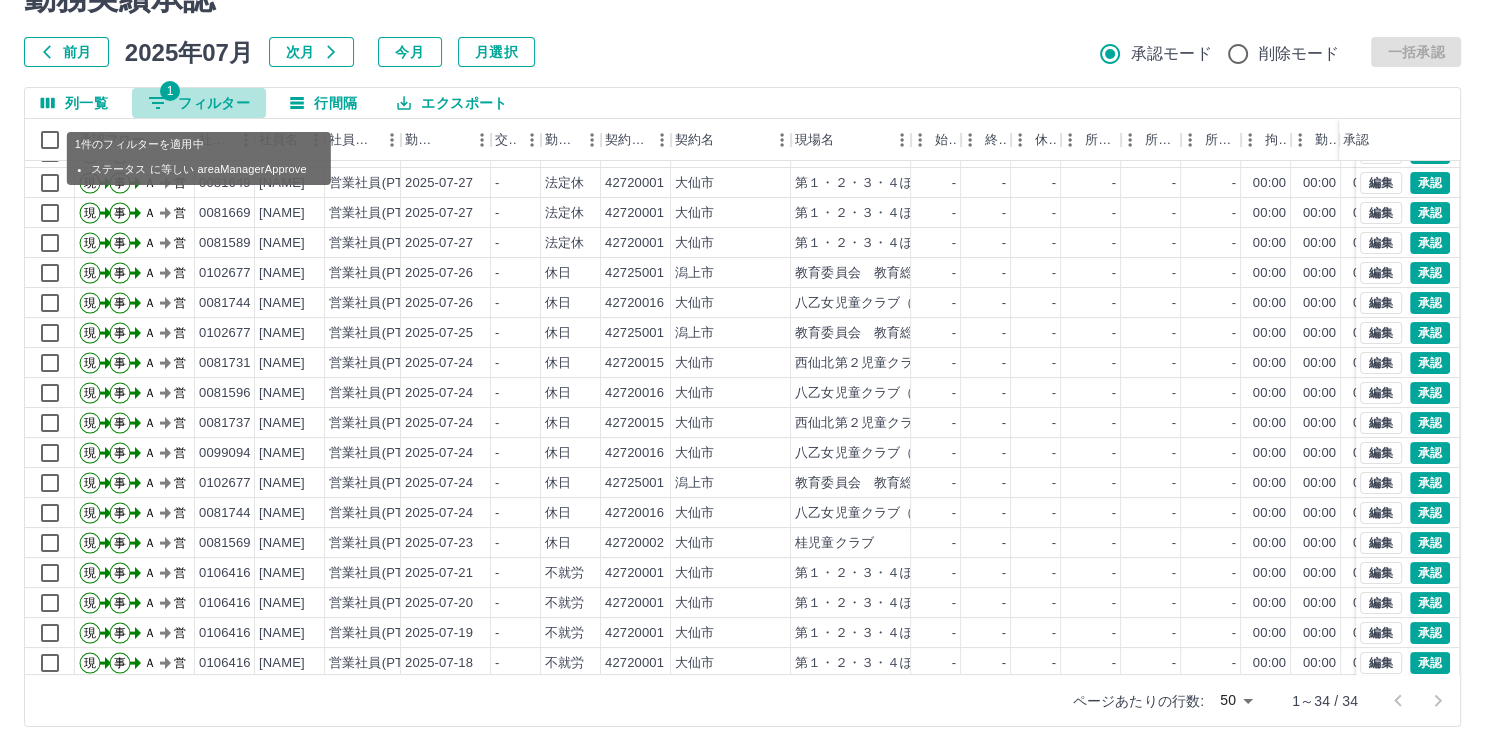 click 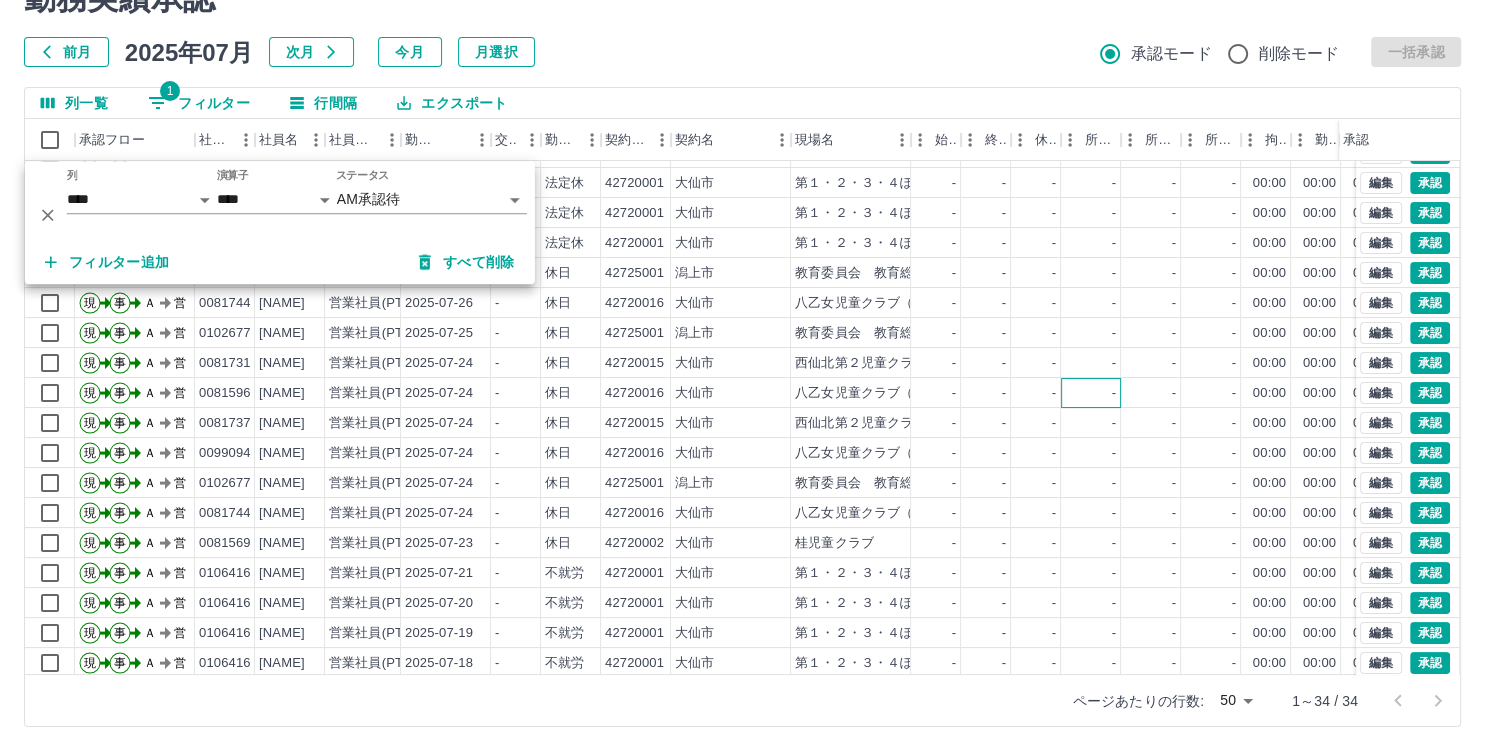 click on "-" at bounding box center [1091, 393] 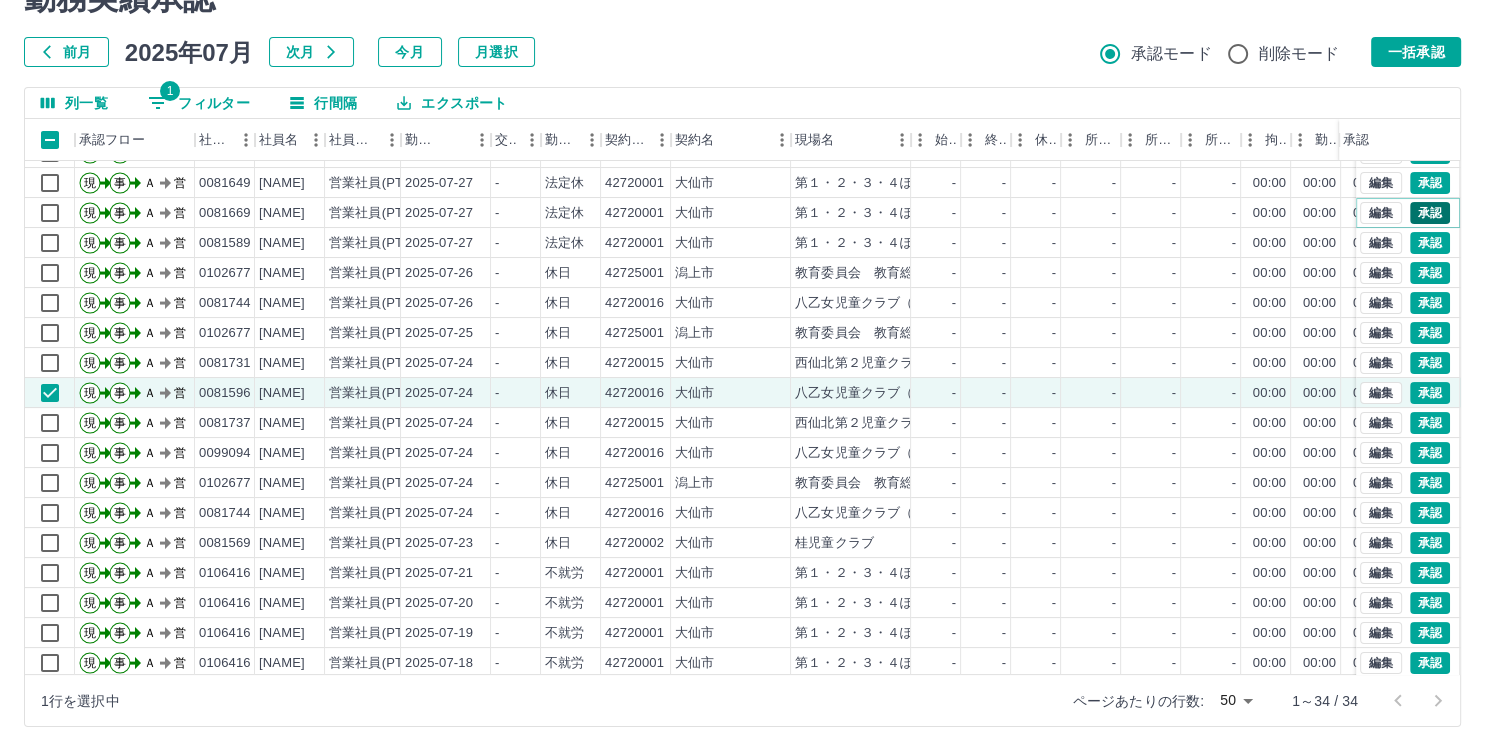 click on "承認" at bounding box center (1430, 213) 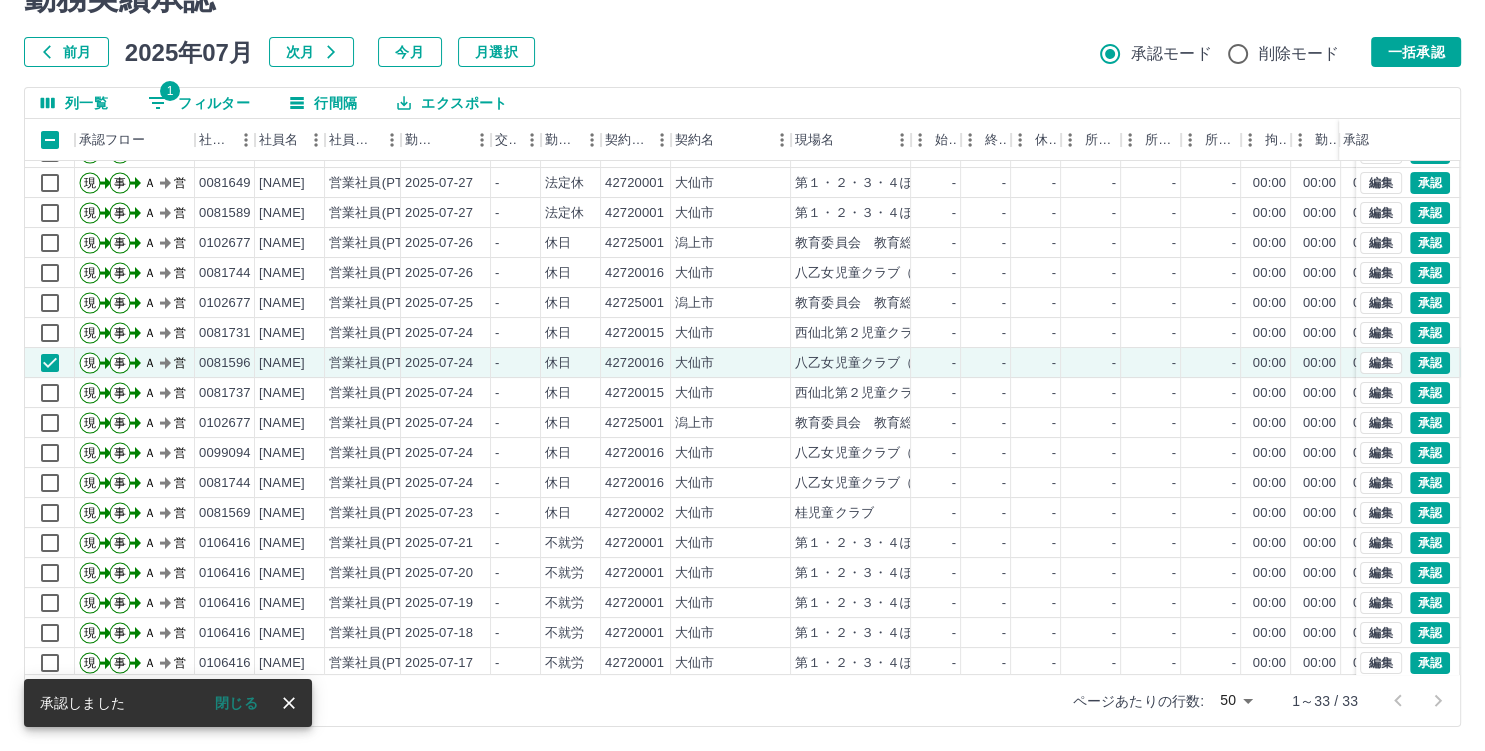 scroll, scrollTop: 0, scrollLeft: 0, axis: both 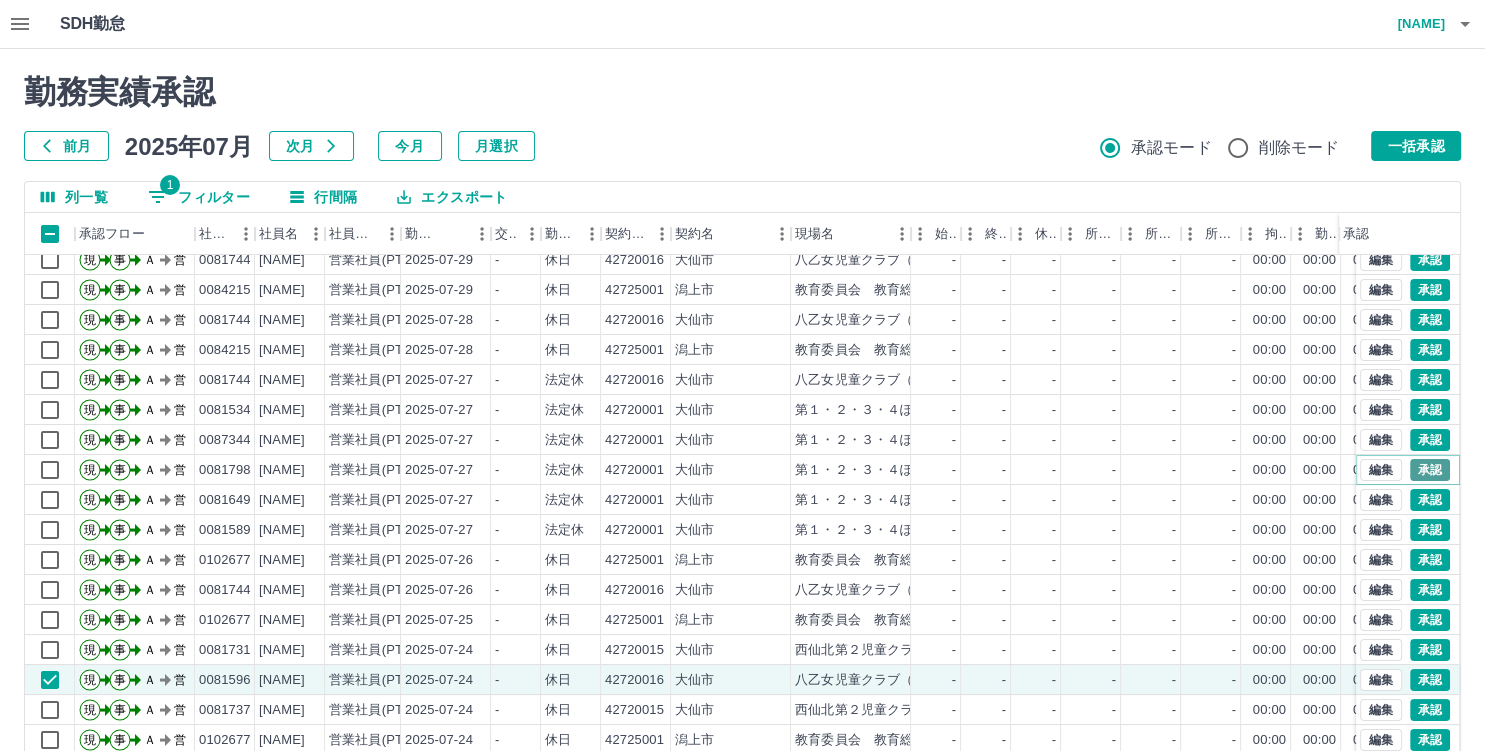 click on "承認" at bounding box center (1430, 470) 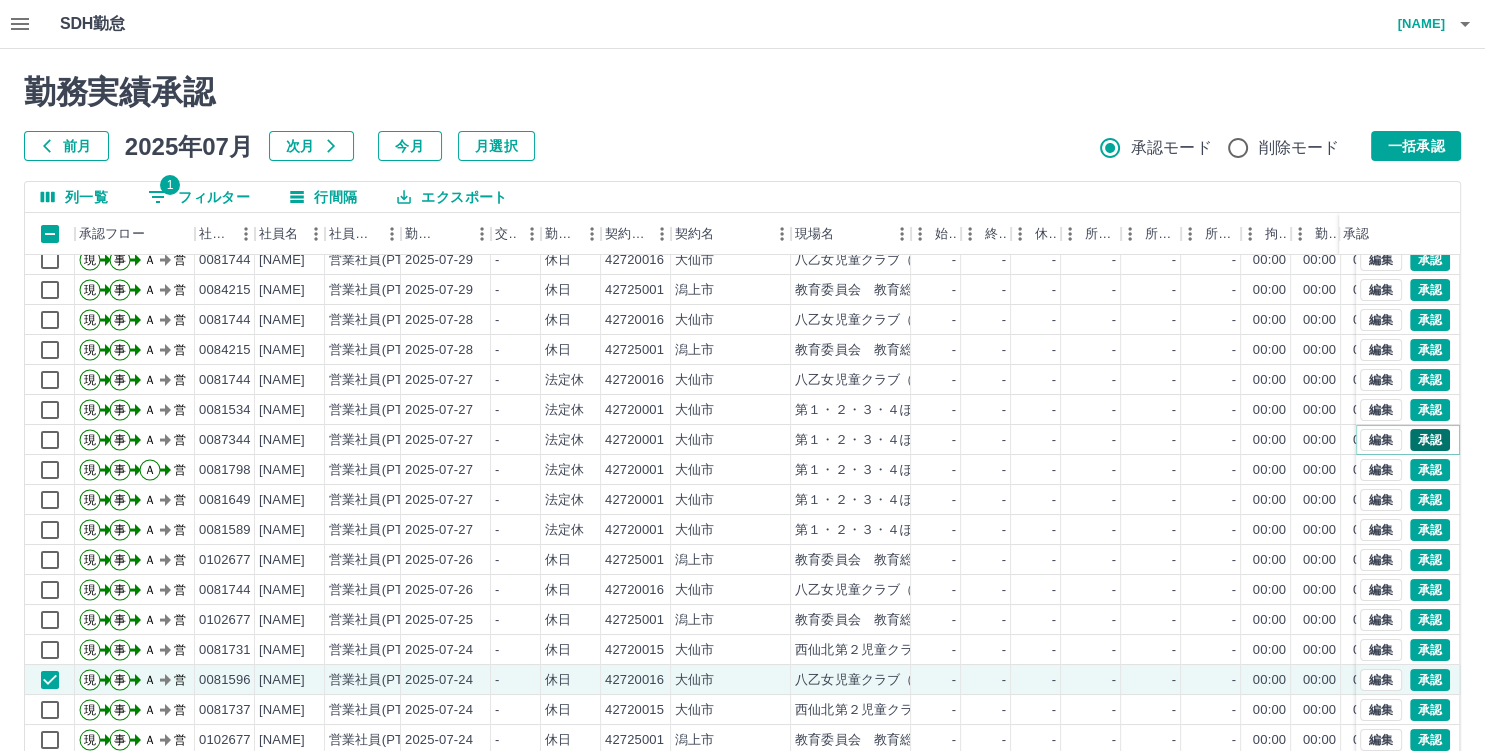 click on "承認" at bounding box center [1430, 440] 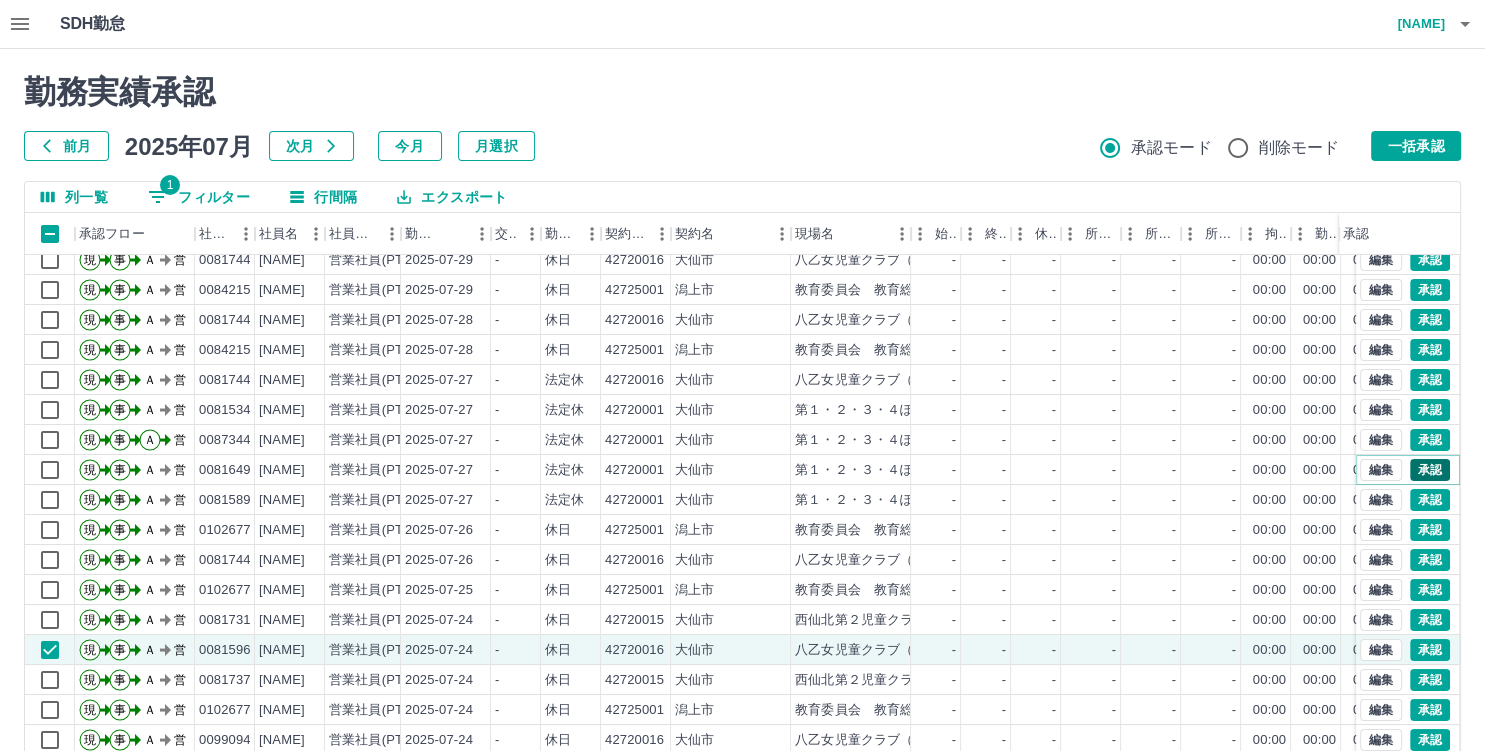 click on "承認" at bounding box center (1430, 470) 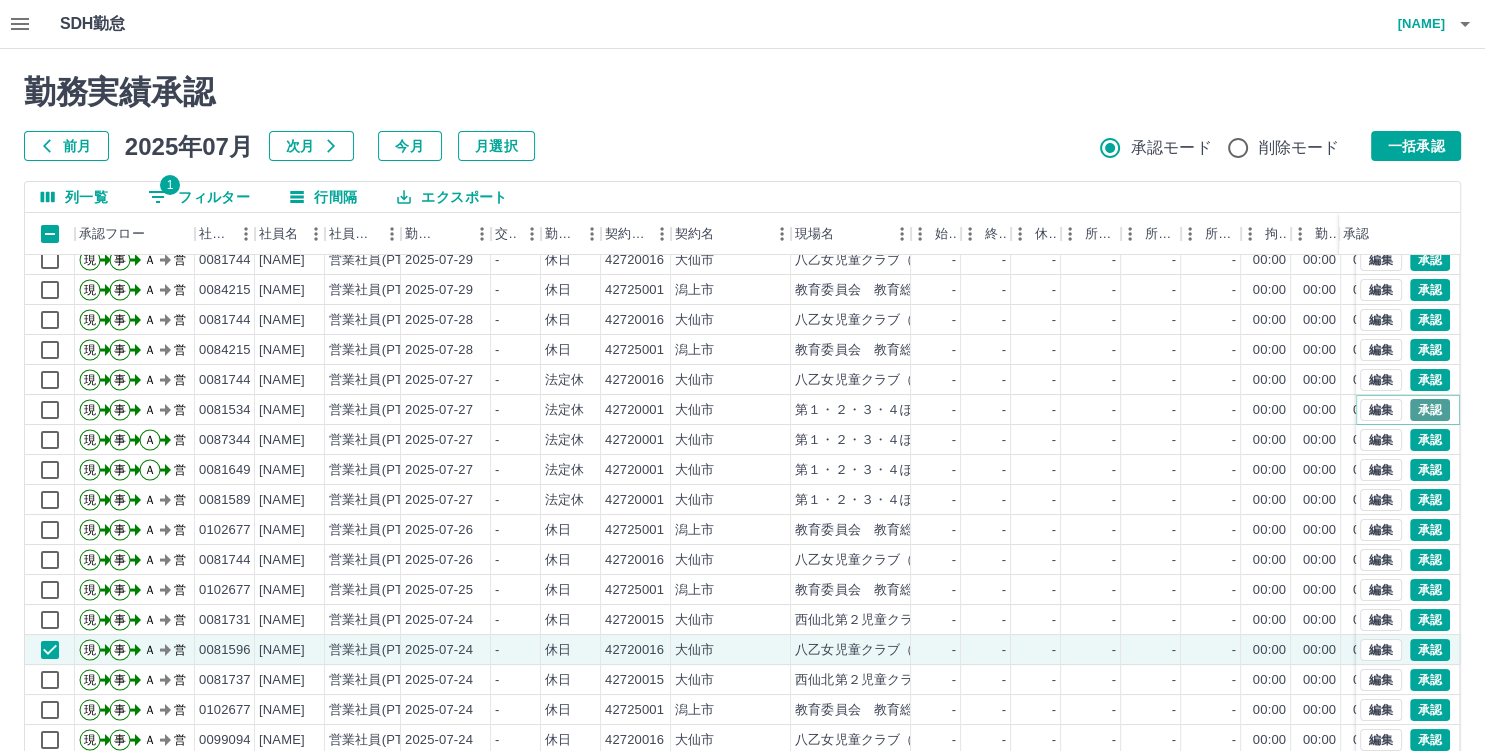 click on "承認" at bounding box center (1430, 410) 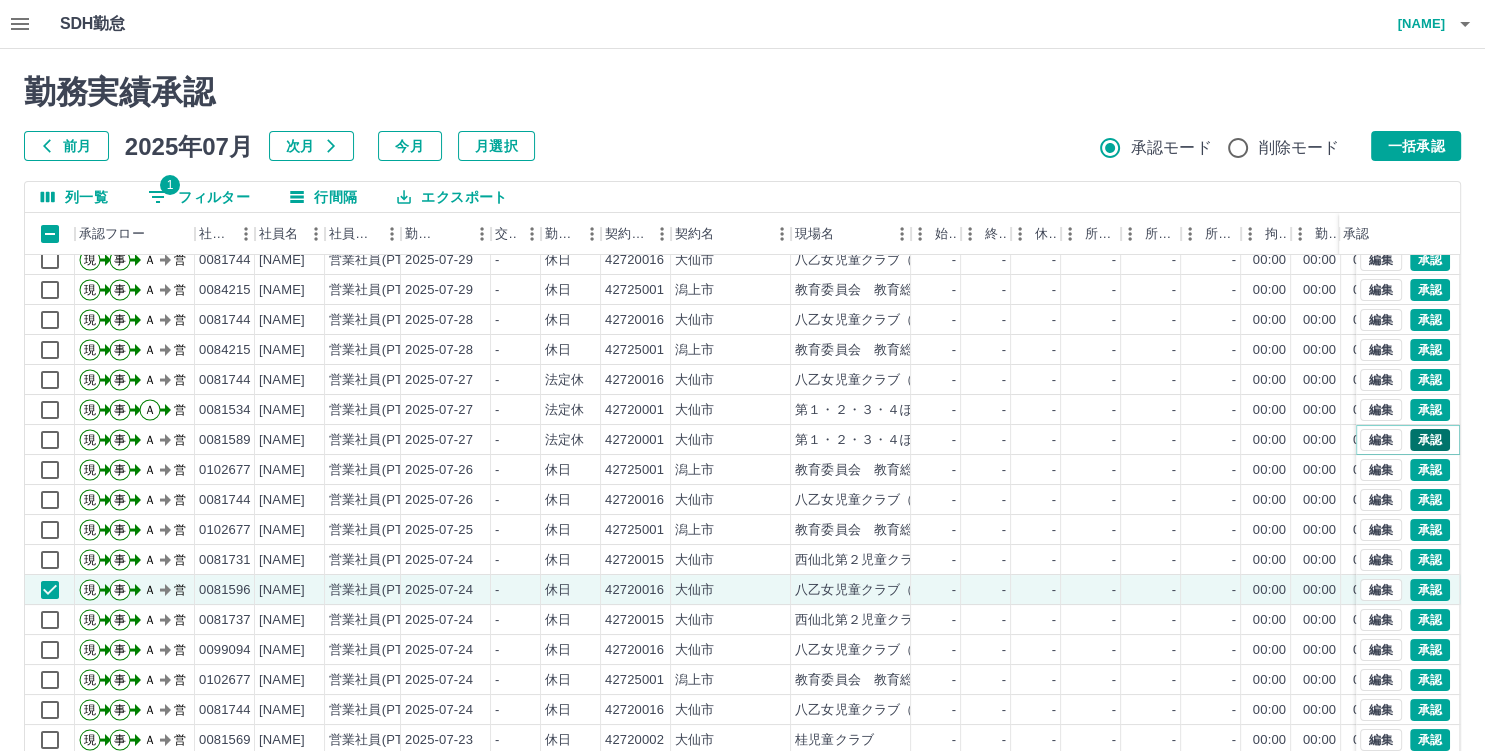 click on "承認" at bounding box center [1430, 440] 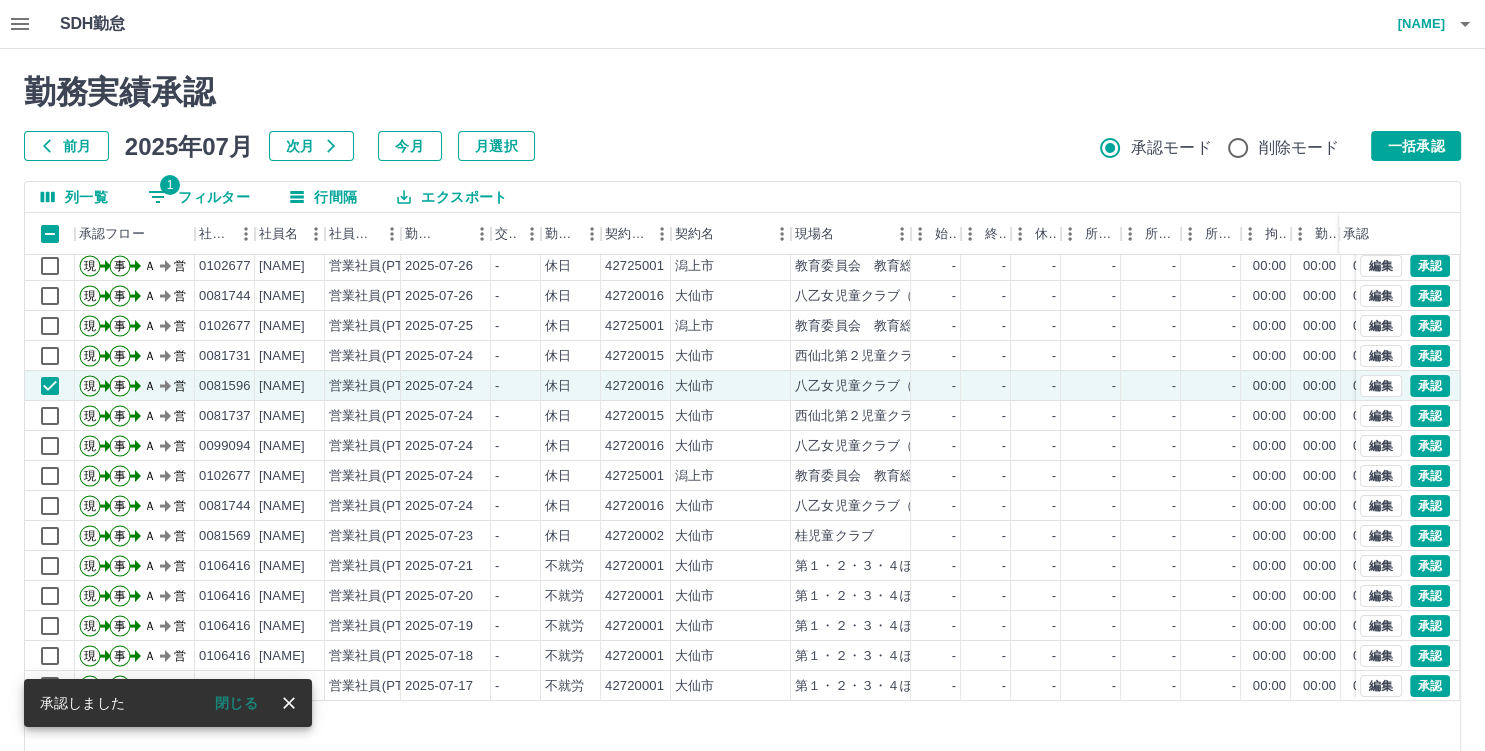 scroll, scrollTop: 343, scrollLeft: 0, axis: vertical 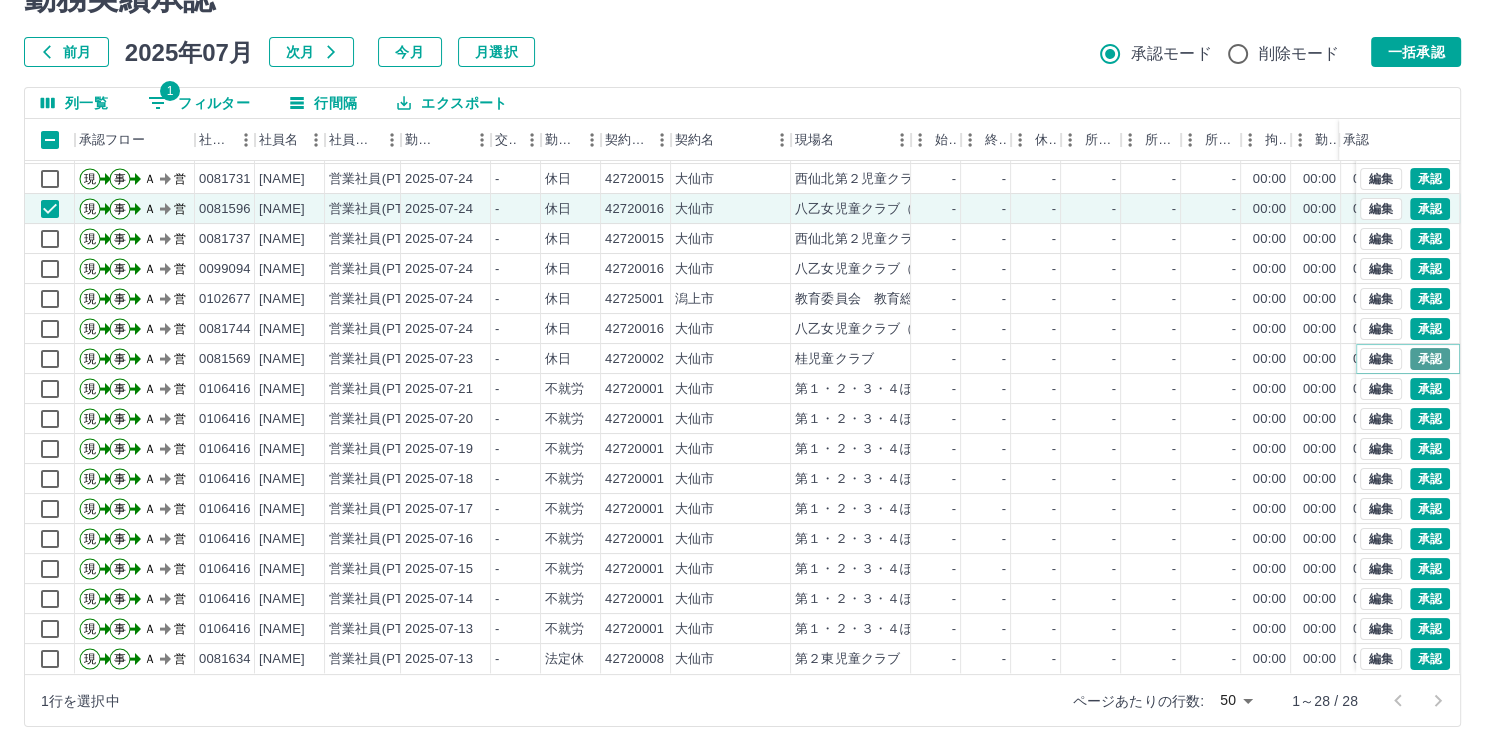 click on "承認" at bounding box center (1430, 359) 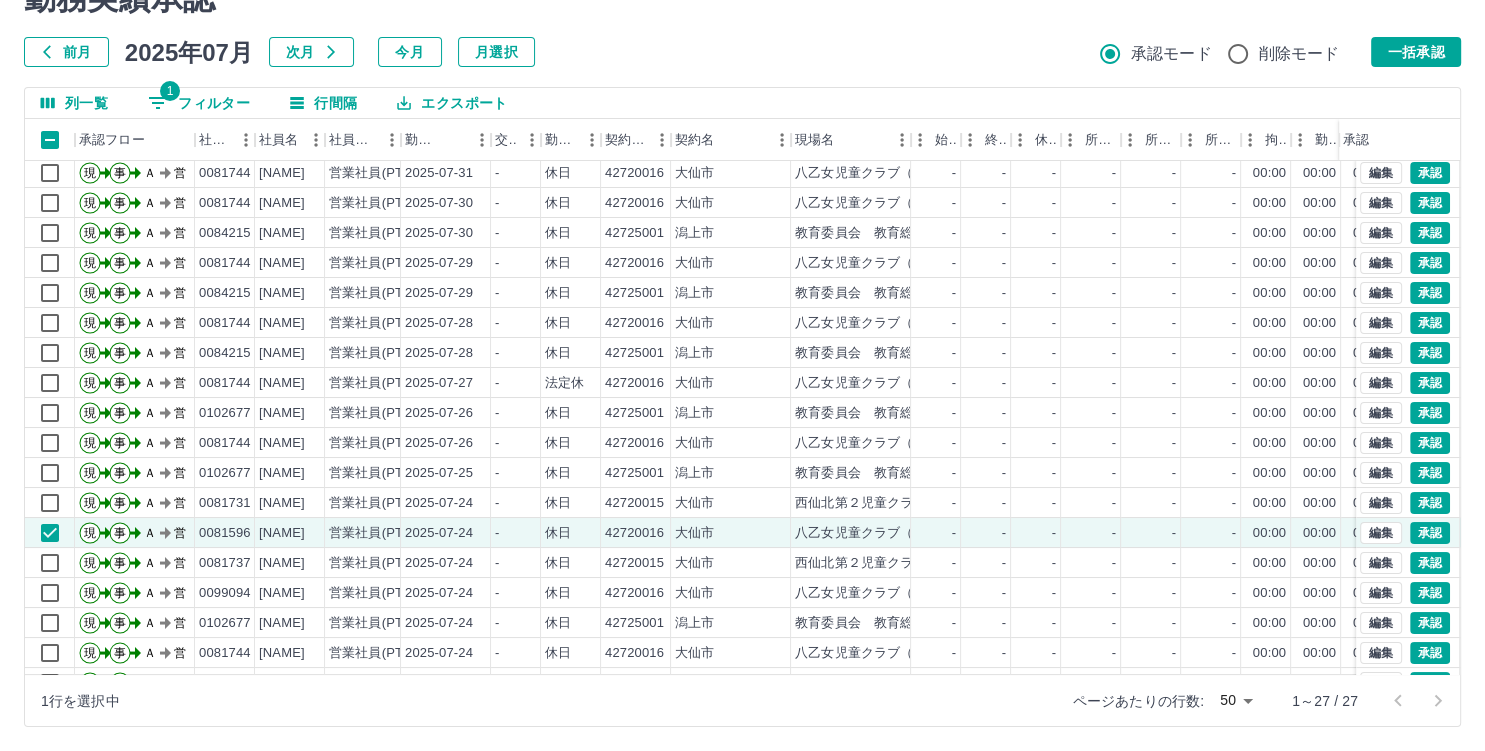 scroll, scrollTop: 0, scrollLeft: 0, axis: both 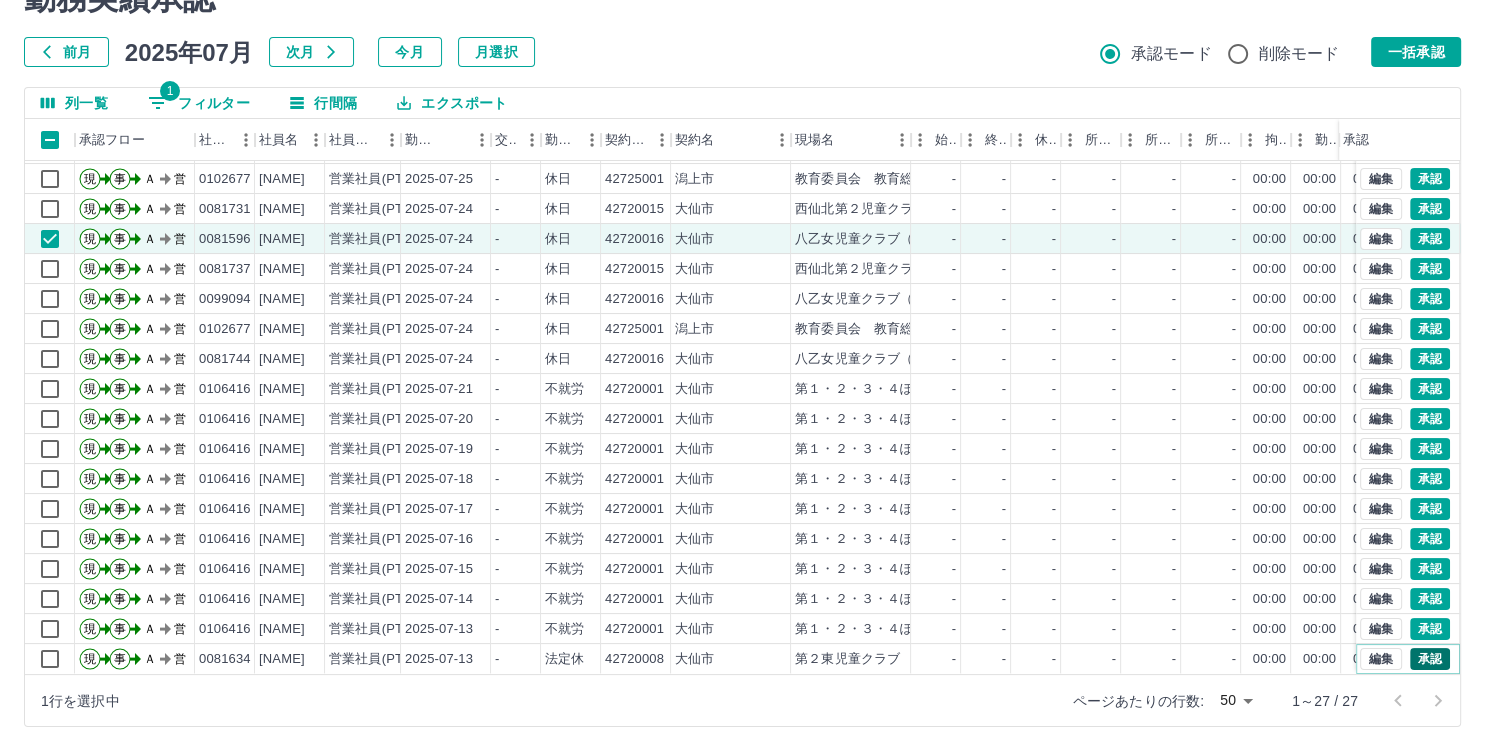 click on "承認" at bounding box center (1430, 659) 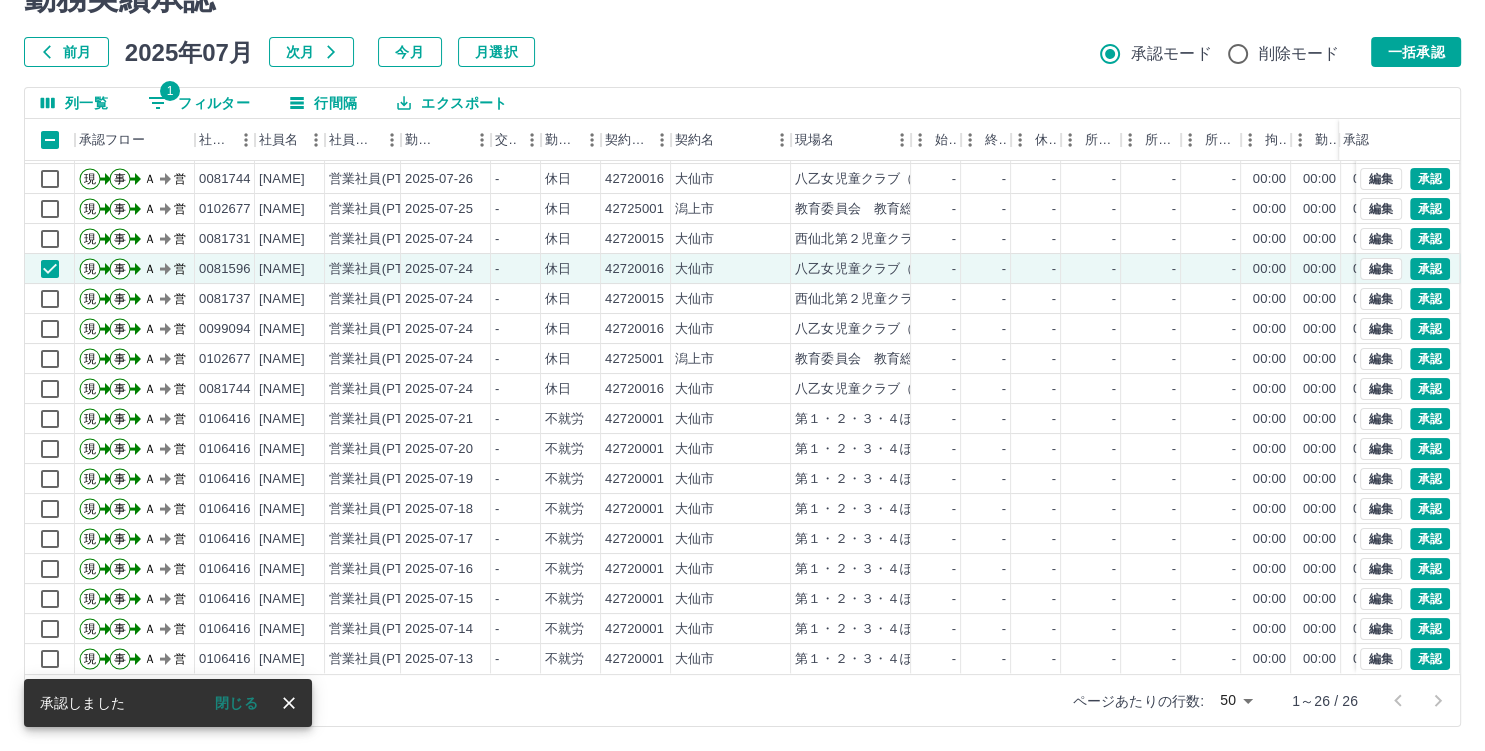 scroll, scrollTop: 283, scrollLeft: 0, axis: vertical 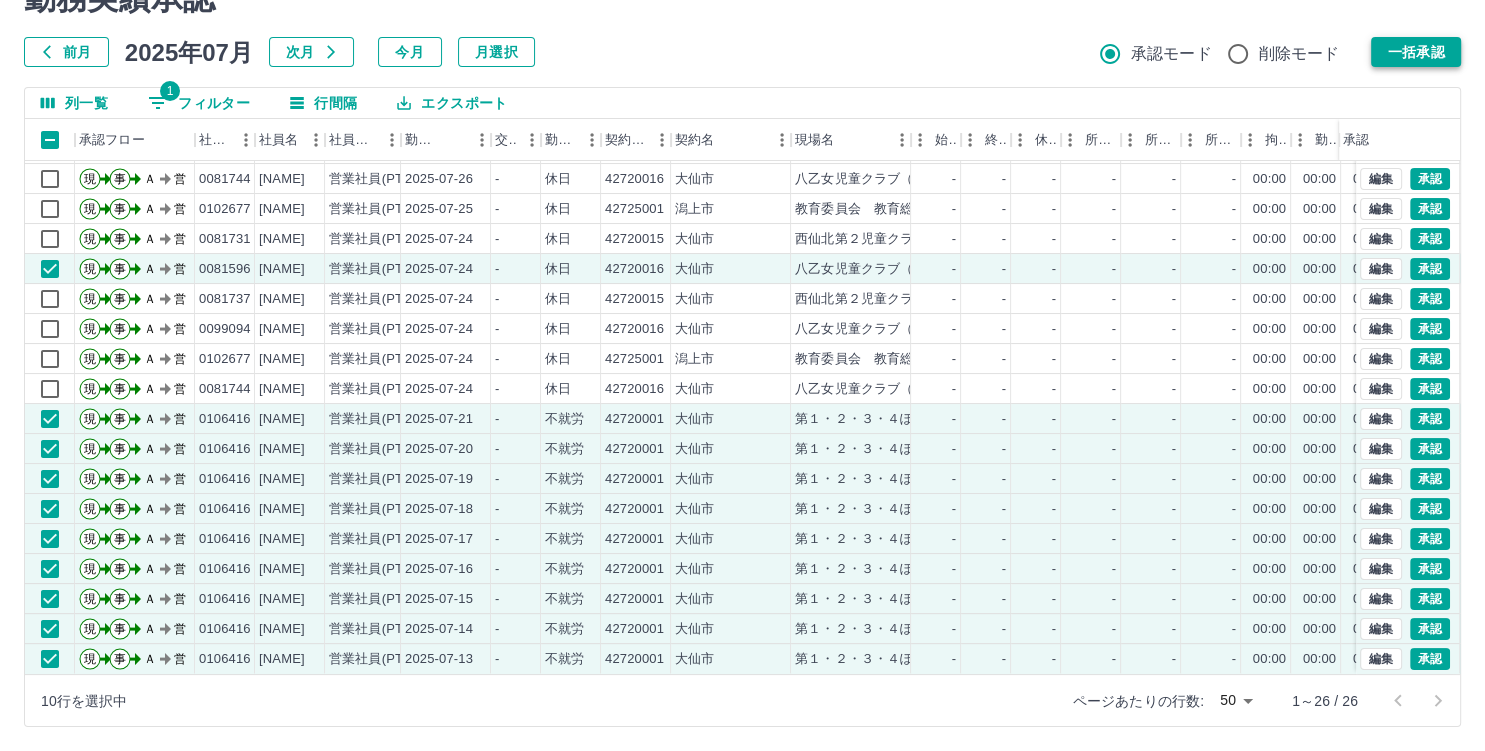 click on "一括承認" at bounding box center (1416, 52) 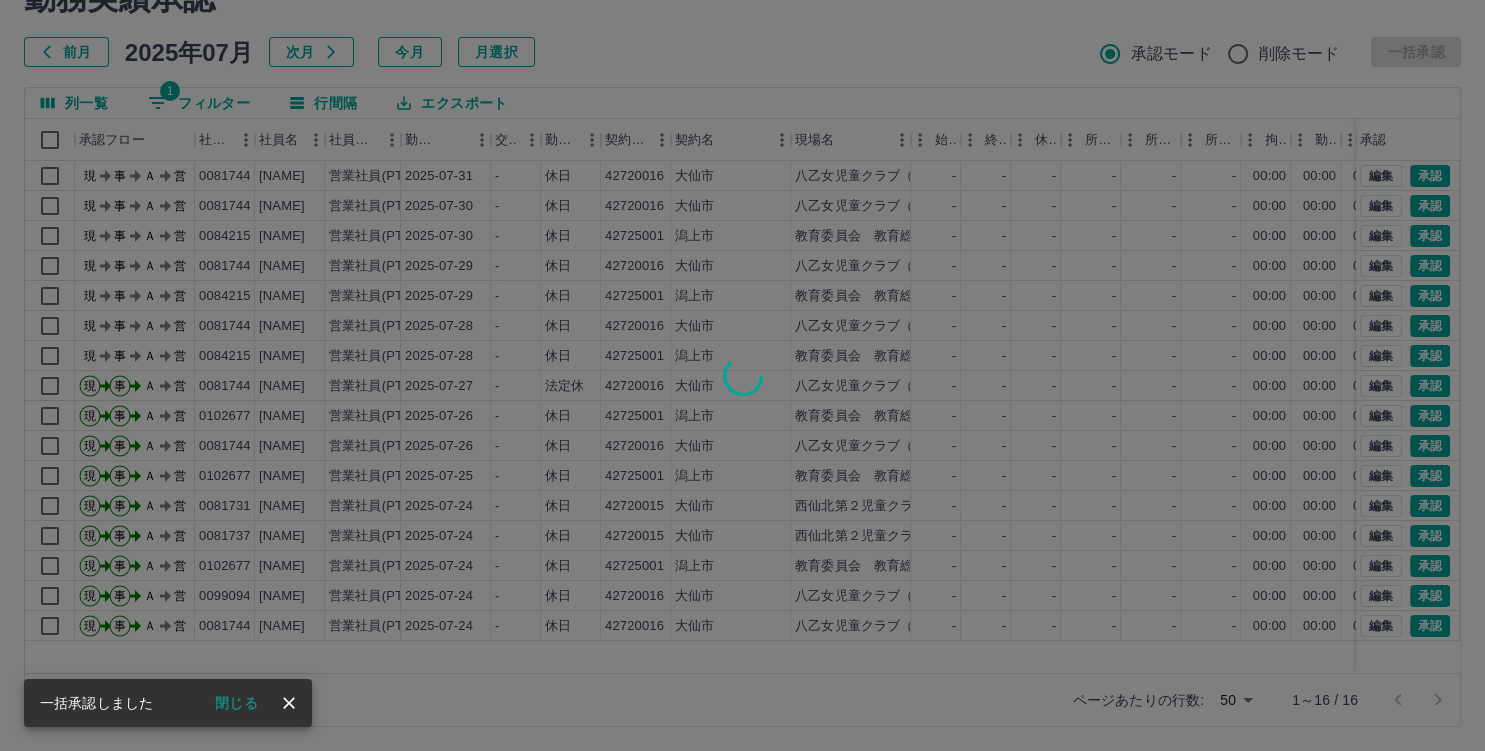 scroll, scrollTop: 0, scrollLeft: 0, axis: both 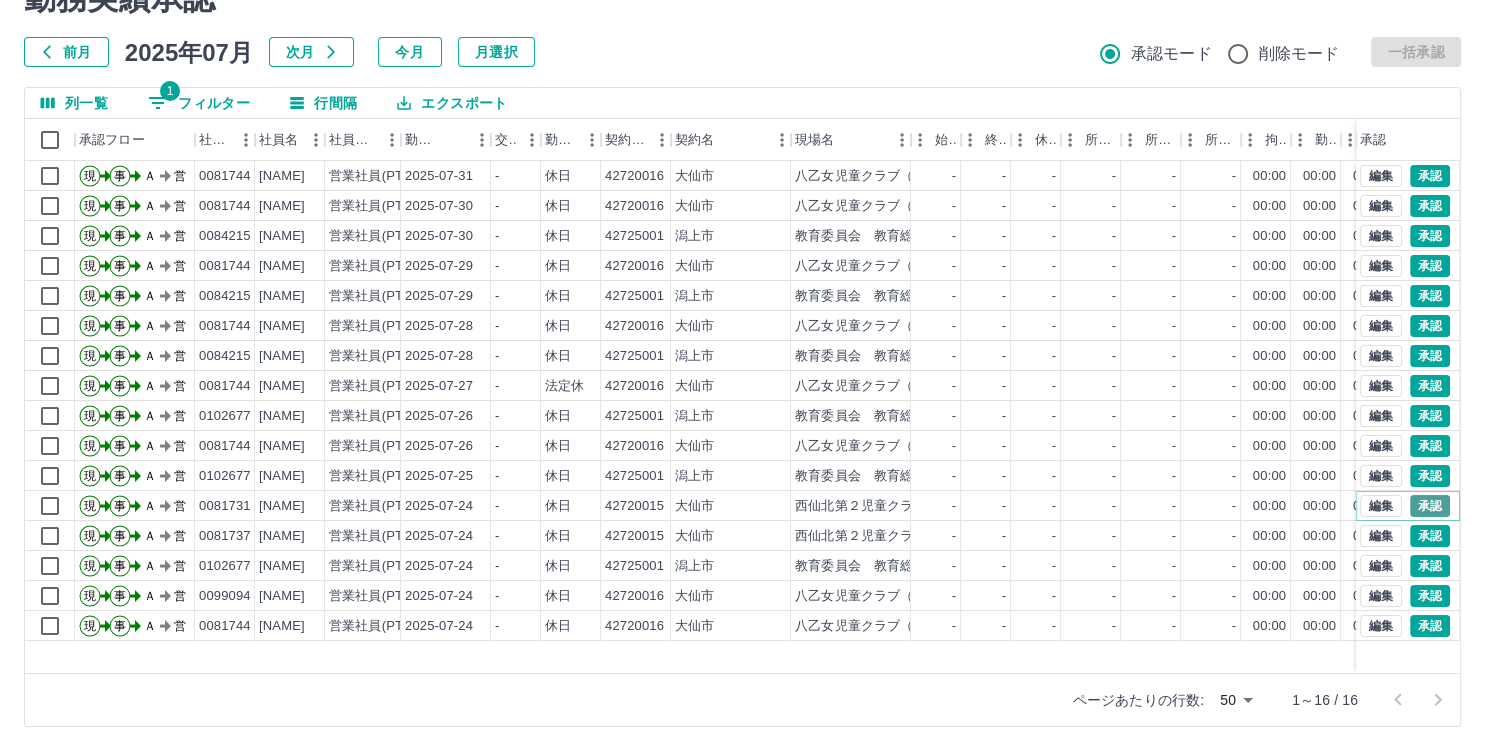 click on "承認" at bounding box center (1430, 506) 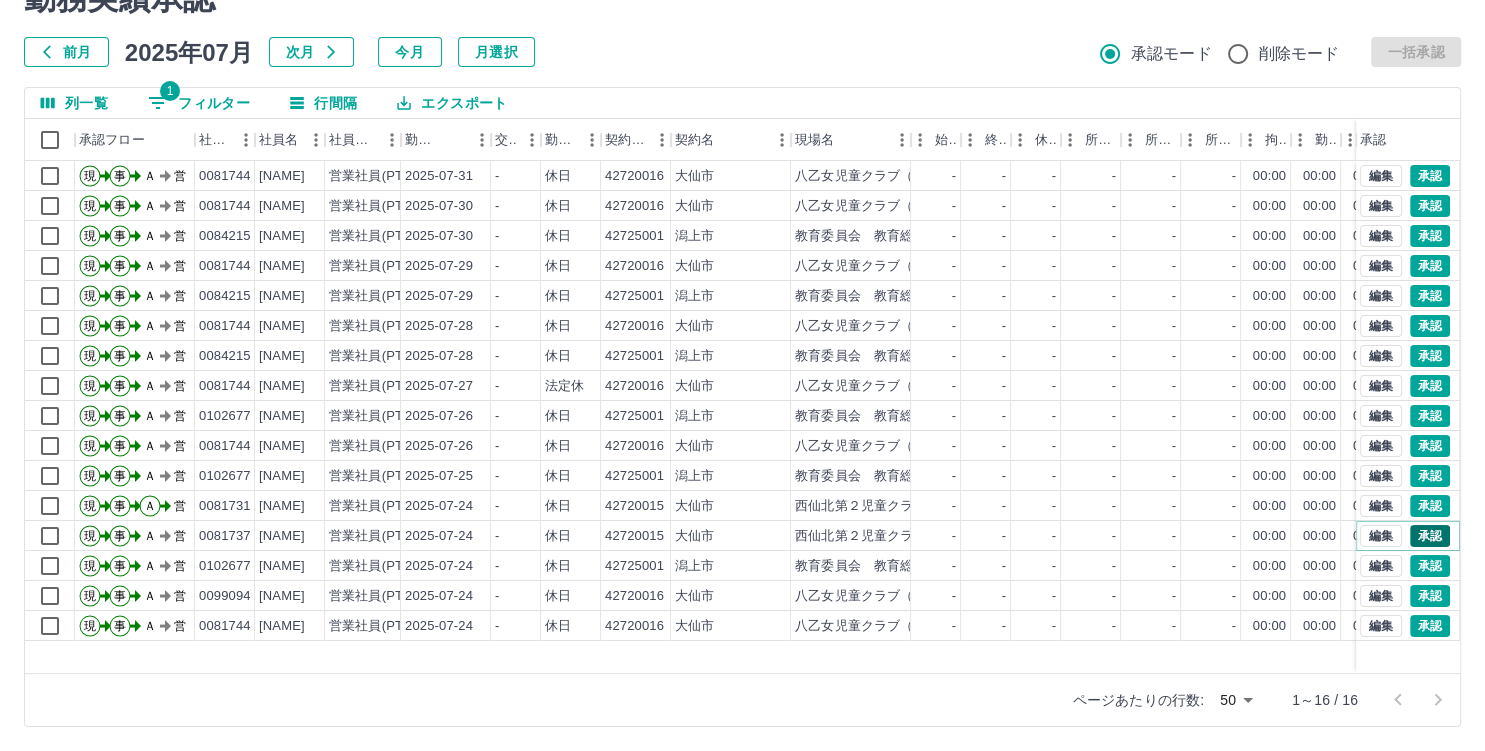 click on "承認" at bounding box center [1430, 536] 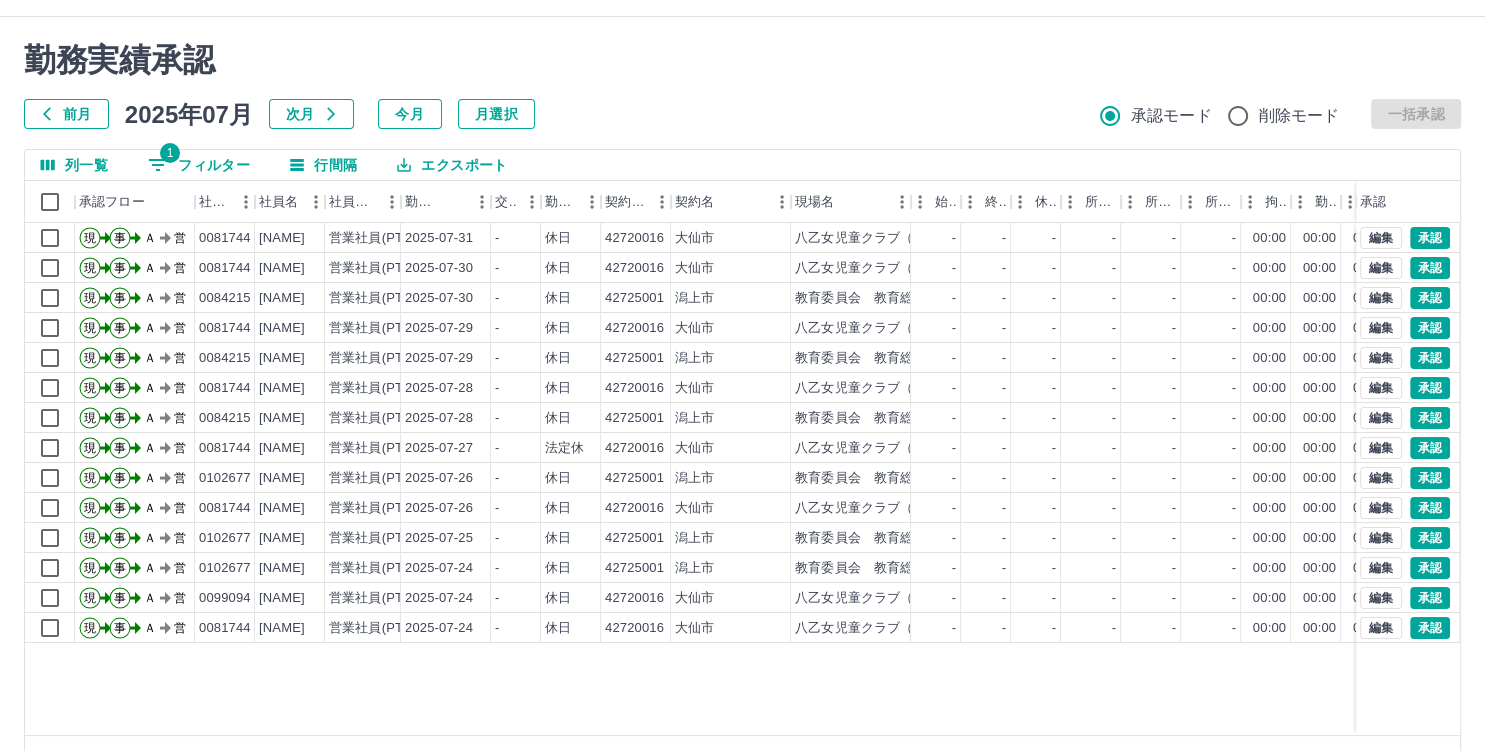scroll, scrollTop: 0, scrollLeft: 0, axis: both 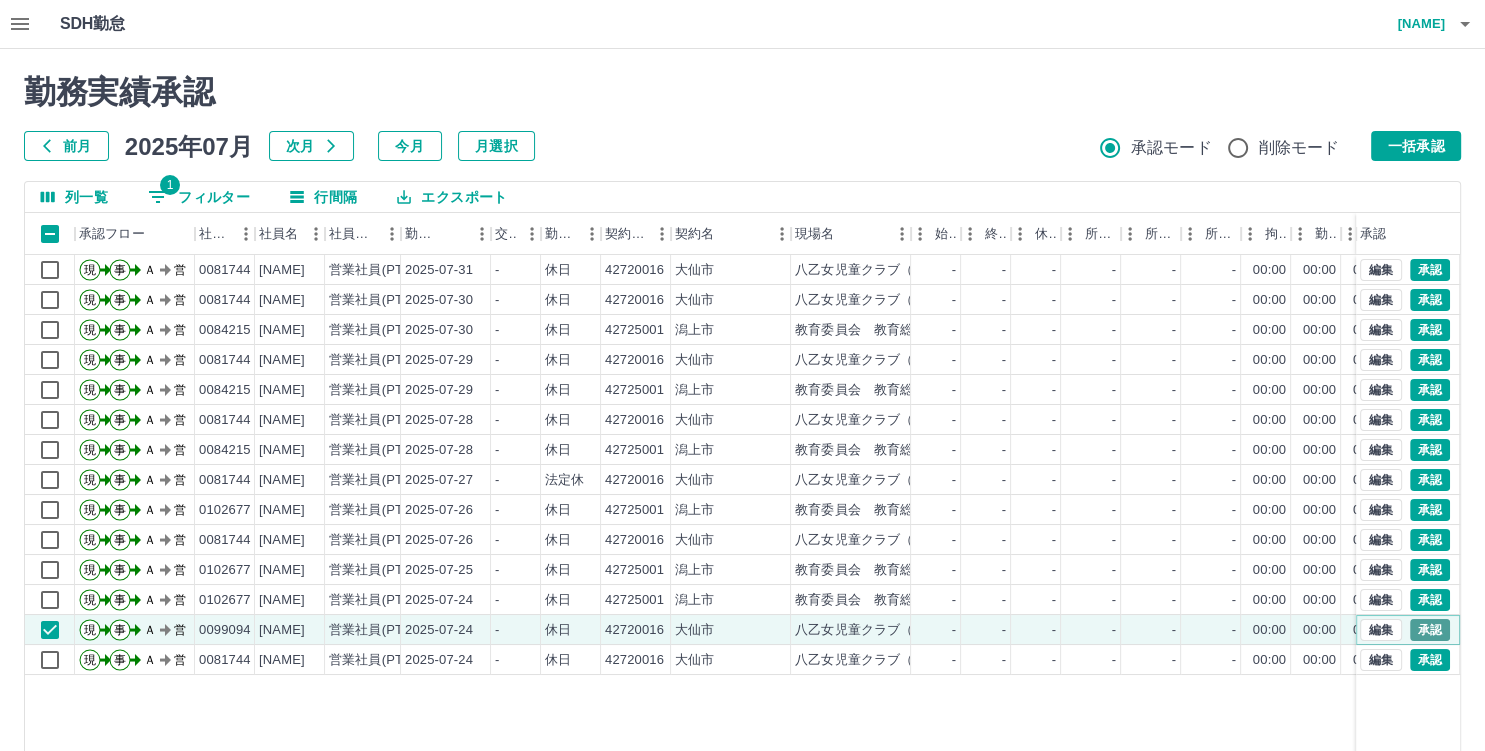 click on "承認" at bounding box center (1430, 630) 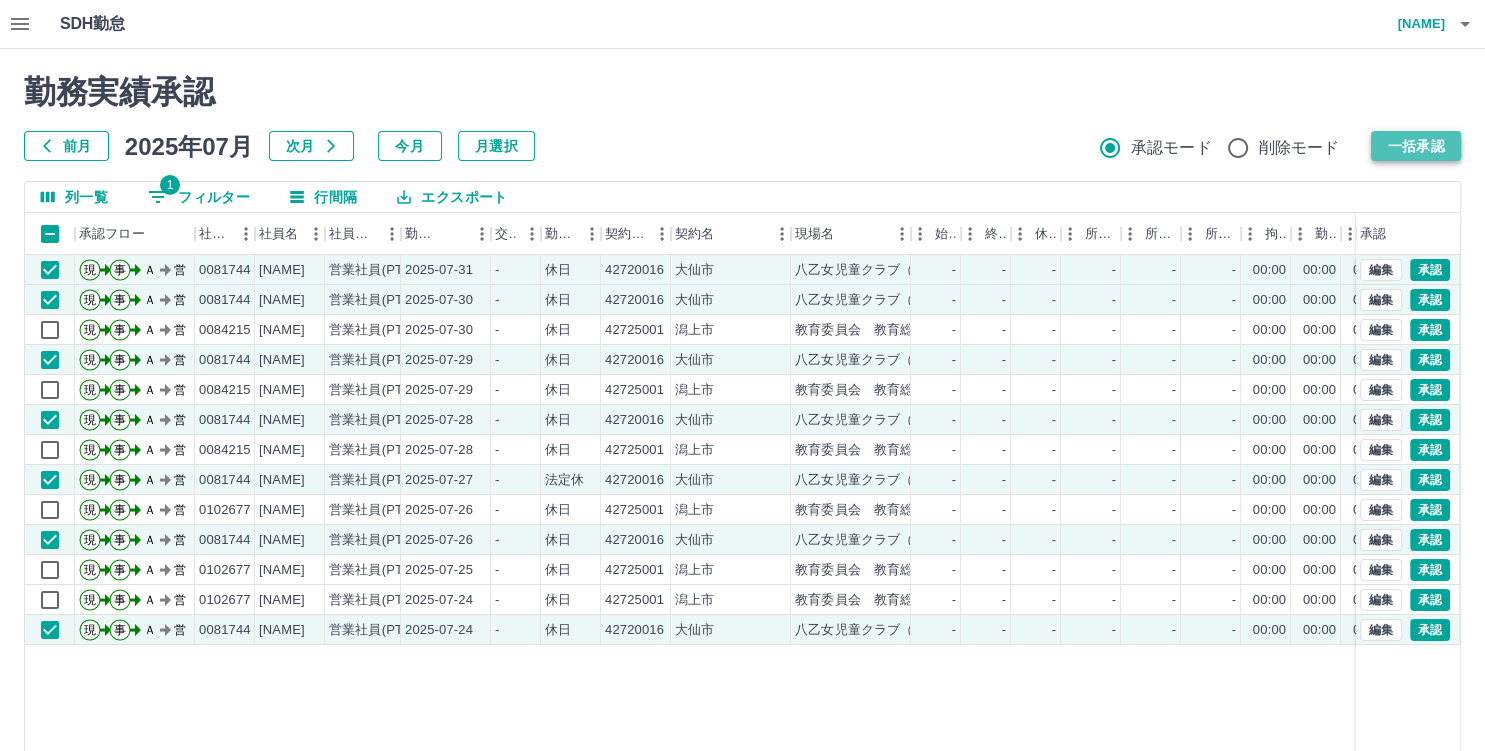 click on "一括承認" at bounding box center [1416, 146] 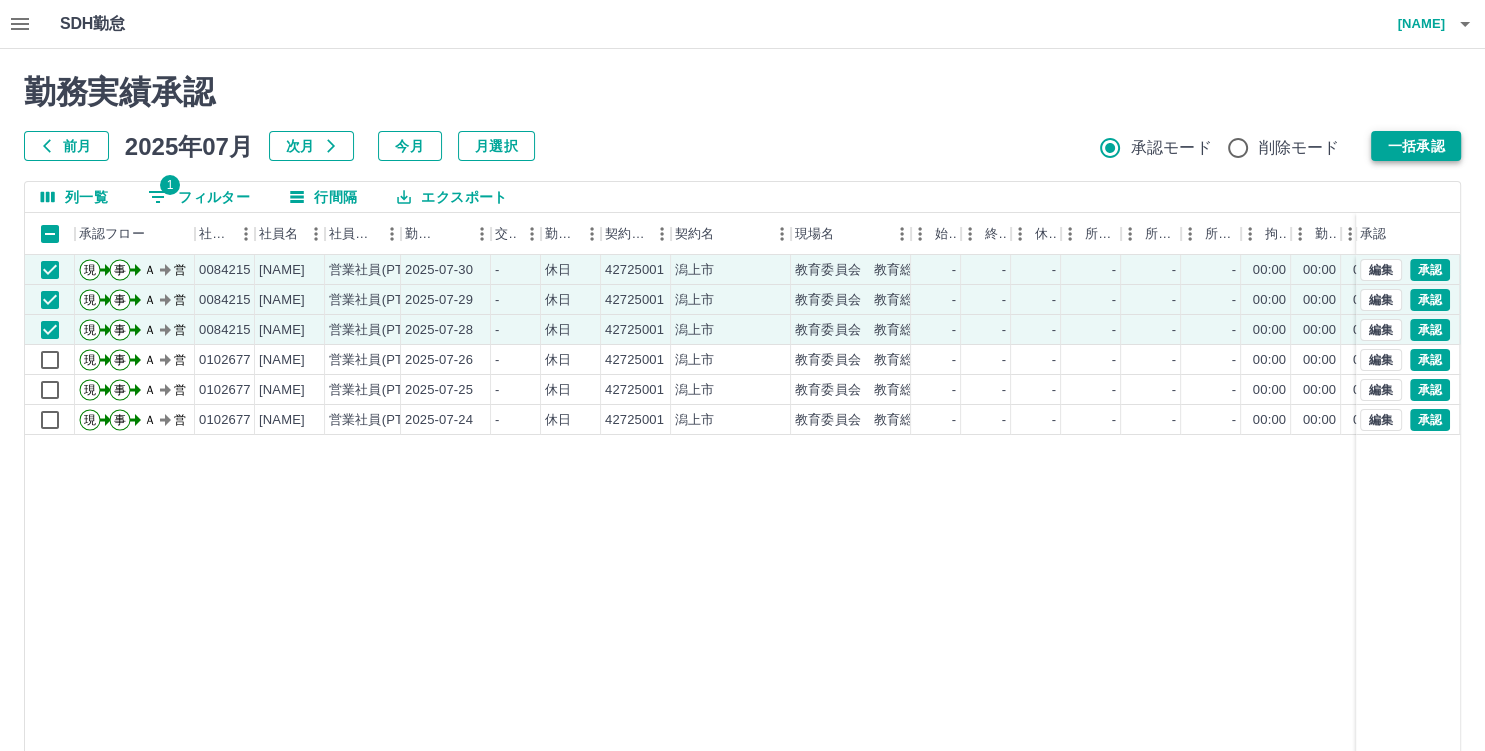 click on "一括承認" at bounding box center [1416, 146] 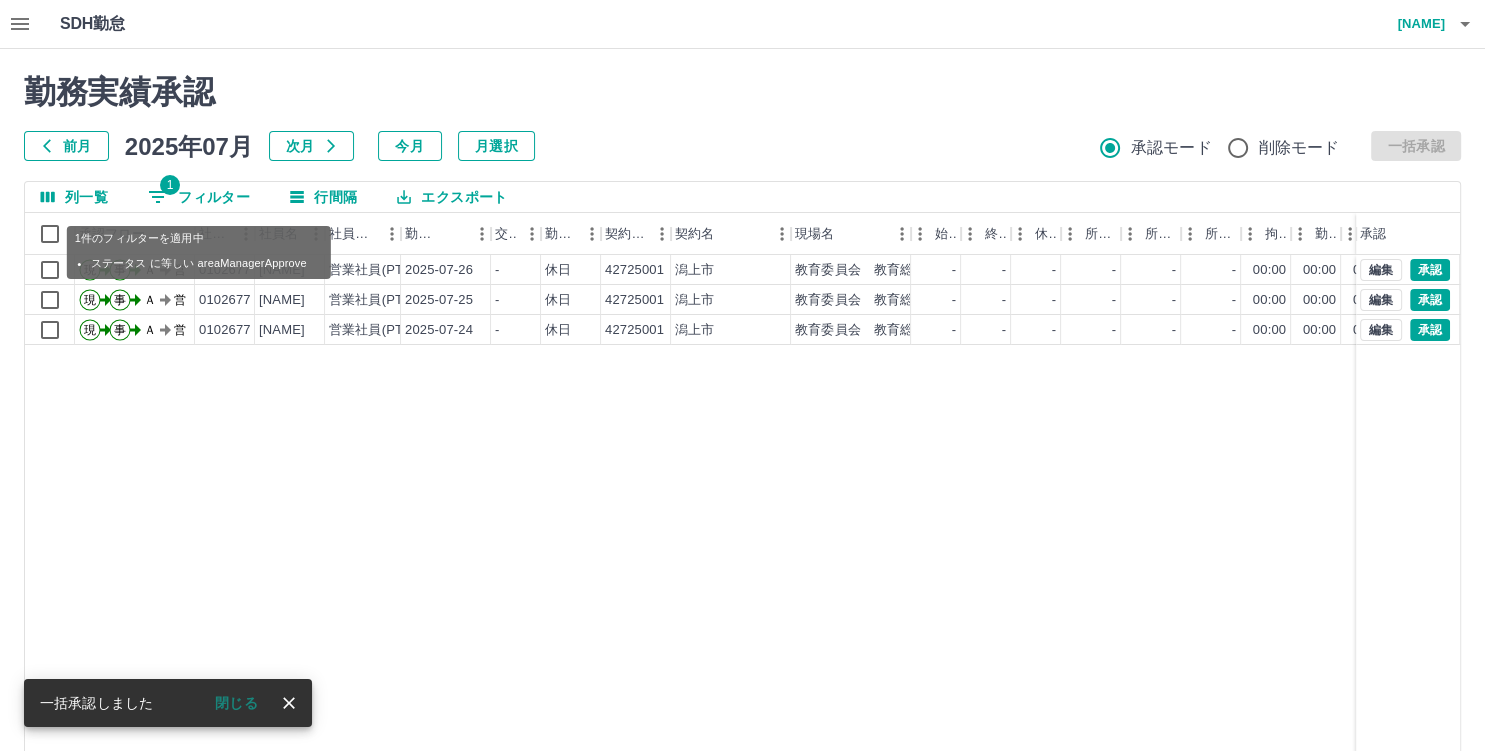 click 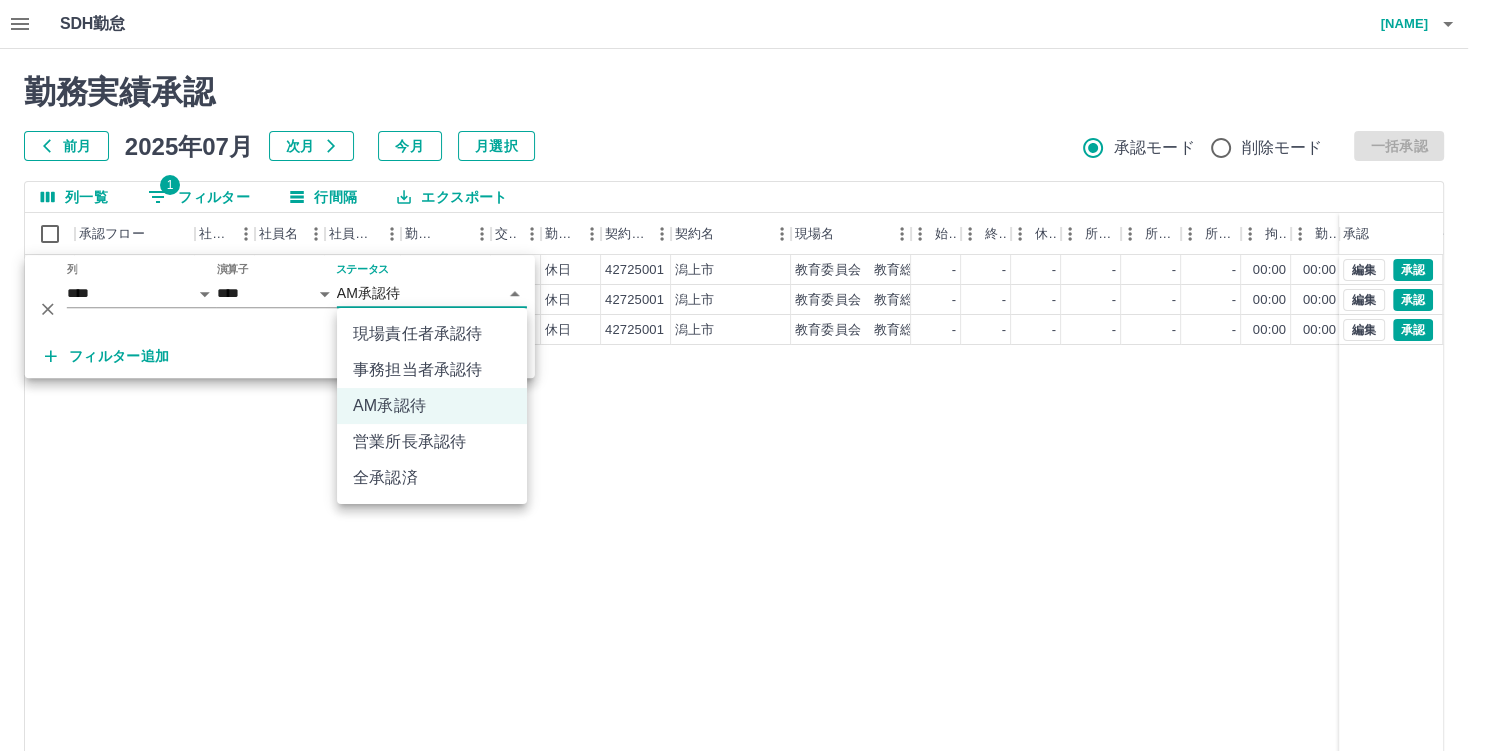 click on "SDH勤怠 [NAME] 勤務実績承認 前月 2025年07月 次月 今月 月選択 承認モード 削除モード 一括承認 列一覧 1 フィルター 行間隔 エクスポート 承認フロー 社員番号 社員名 社員区分 勤務日 交通費 勤務区分 契約コード 契約名 現場名 始業 終業 休憩 所定開始 所定終業 所定休憩 拘束 勤務 遅刻等 コメント ステータス 承認 現 事 Ａ 営 0102677 [NAME] 営業社員(PT契約) 2025-07-26  -  休日 42725001 [CITY] 教育委員会　教育総務課 - - - - - - 00:00 00:00 00:00 AM承認待 現 事 Ａ 営 0102677 [NAME] 営業社員(PT契約) 2025-07-25  -  休日 42725001 [CITY] 教育委員会　教育総務課 - - - - - - 00:00 00:00 00:00 AM承認待 現 事 Ａ 営 0102677 [NAME] 営業社員(PT契約) 2025-07-24  -  休日 42725001 [CITY] 教育委員会　教育総務課 - - - - - - 00:00 00:00 00:00 AM承認待 編集 承認 編集 承認 編集 承認" at bounding box center [742, 422] 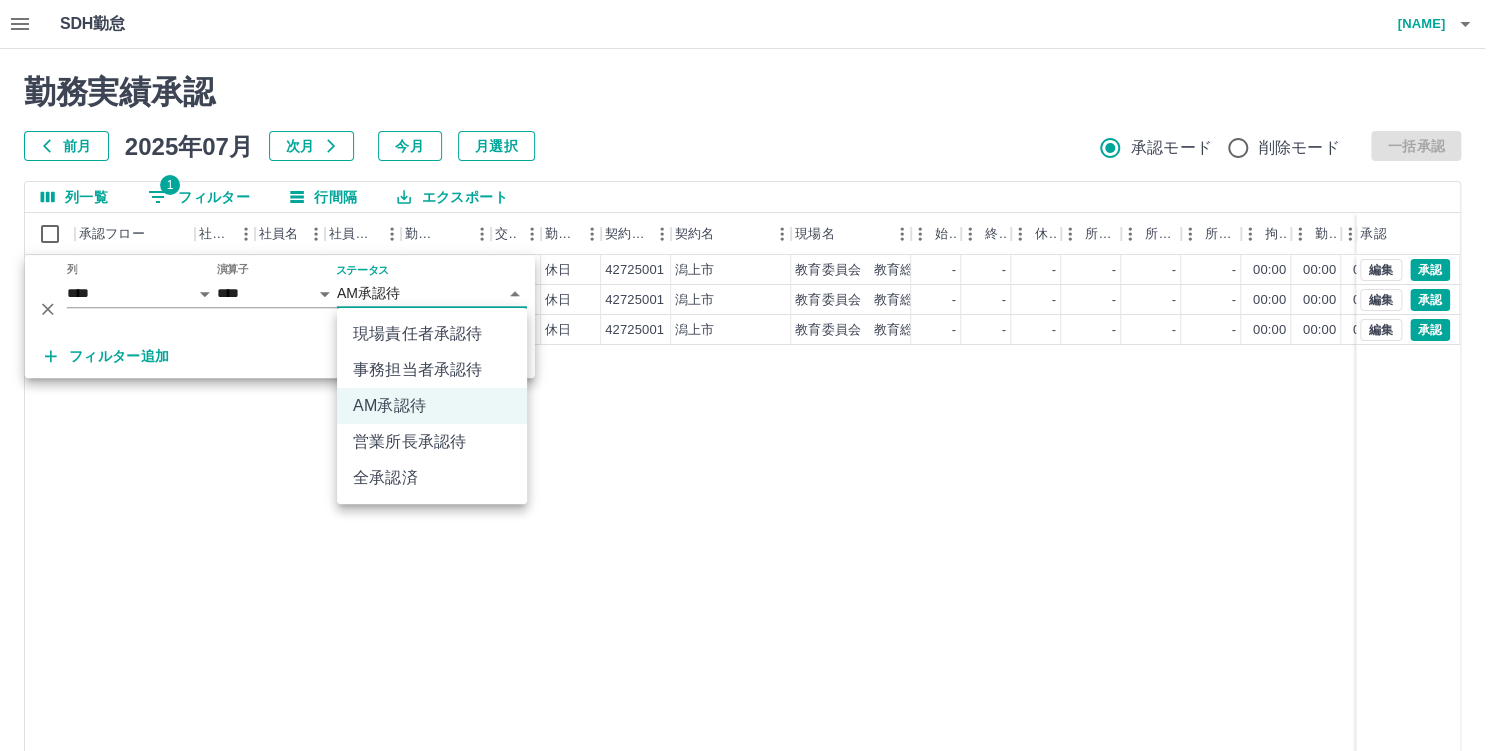 click on "現場責任者承認待" at bounding box center [432, 334] 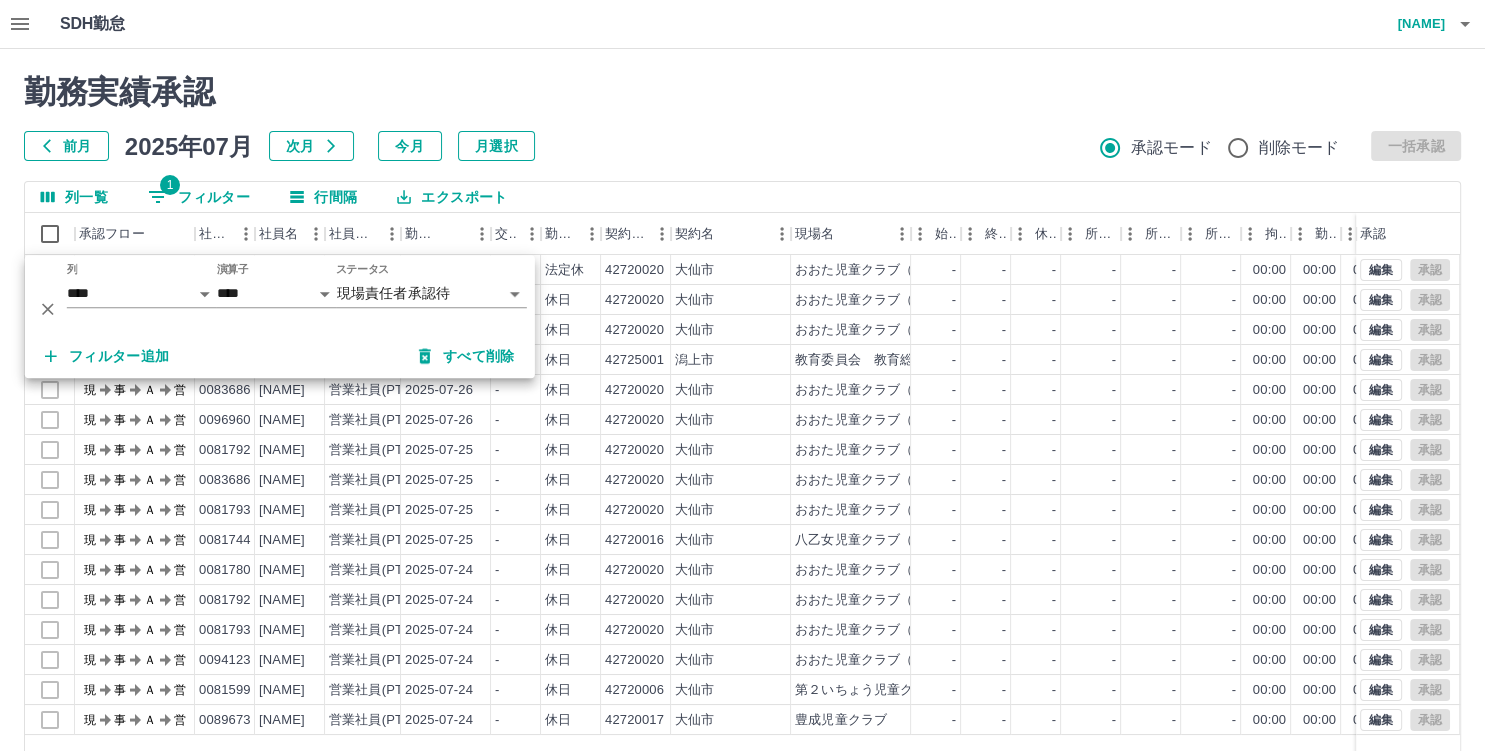 click on "前月 2025年07月 次月 今月 月選択 承認モード 削除モード 一括承認" at bounding box center [742, 146] 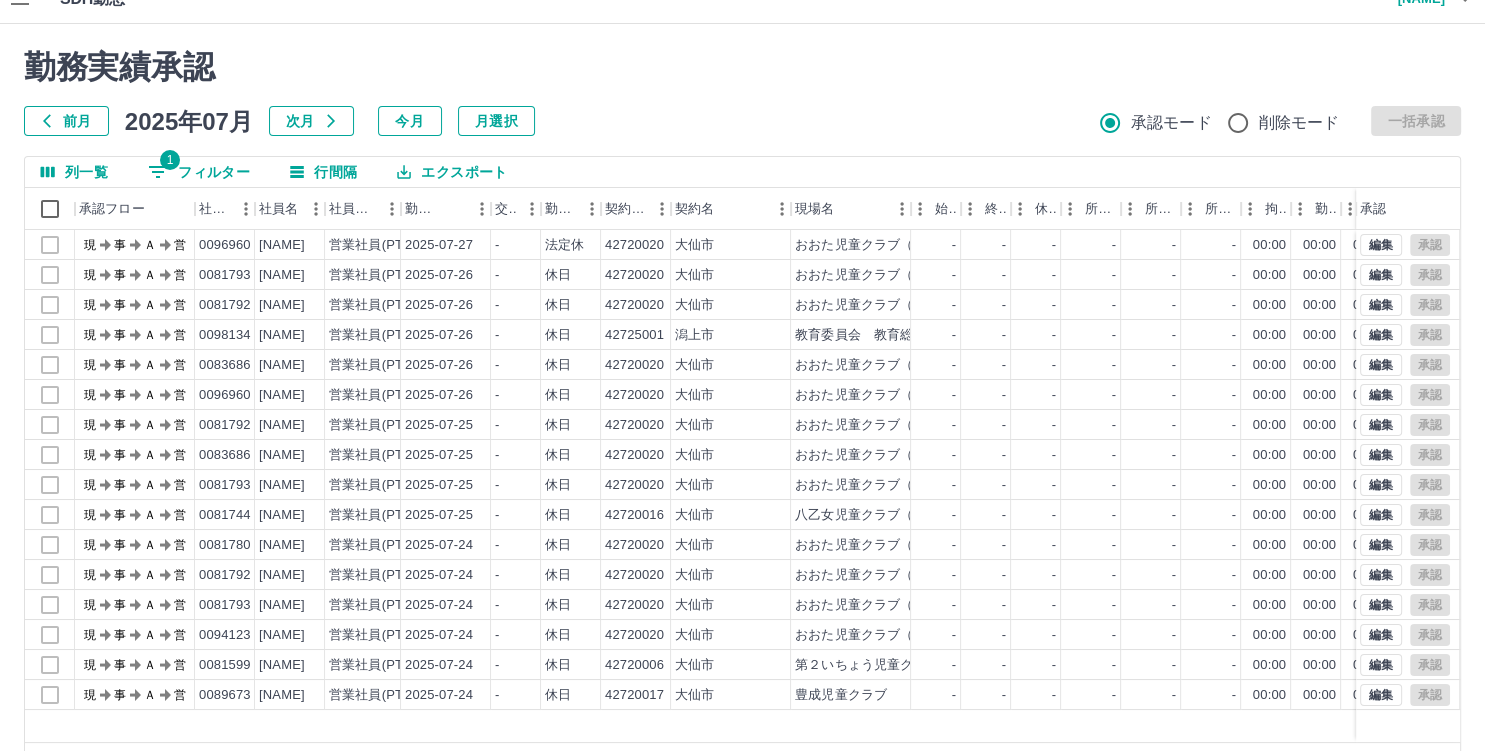 scroll, scrollTop: 0, scrollLeft: 0, axis: both 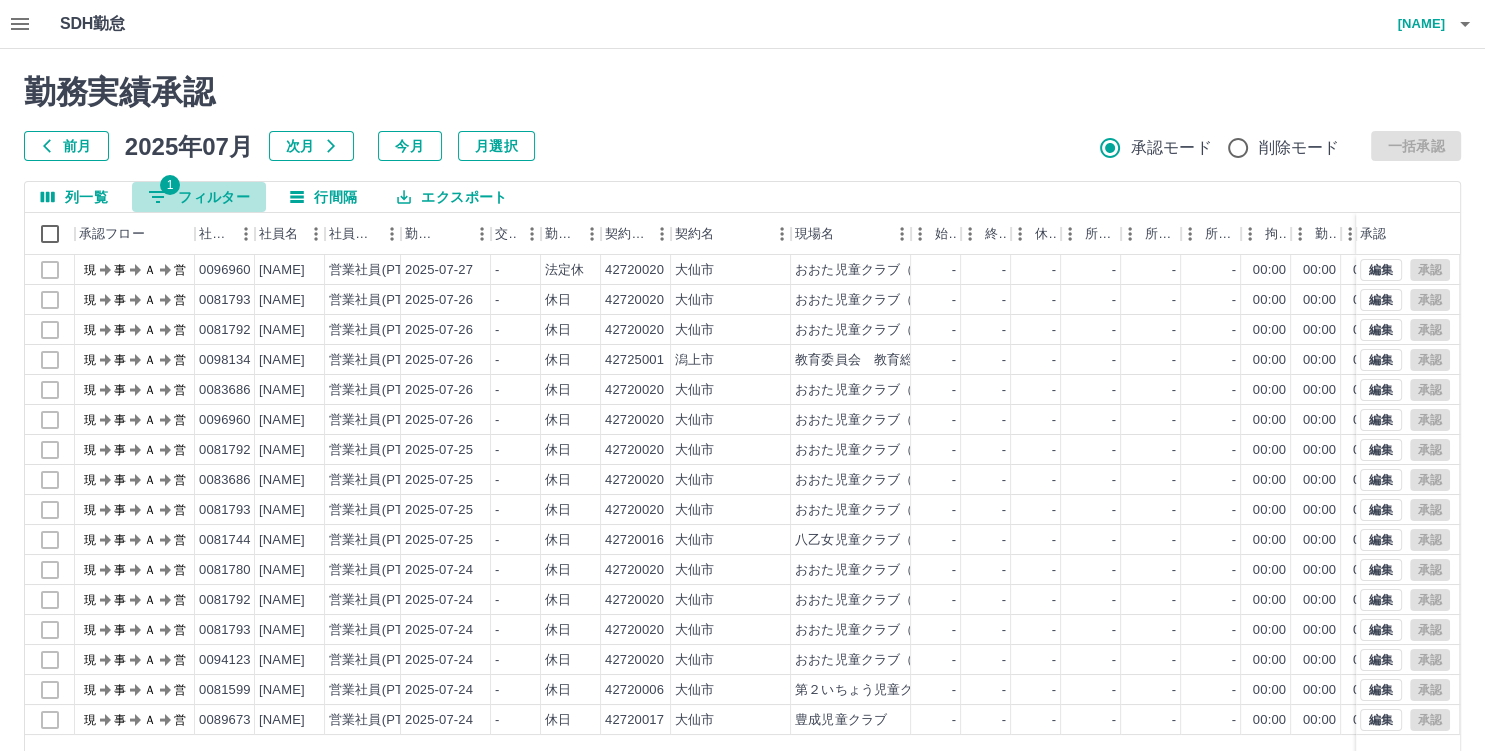 click on "1" at bounding box center [170, 185] 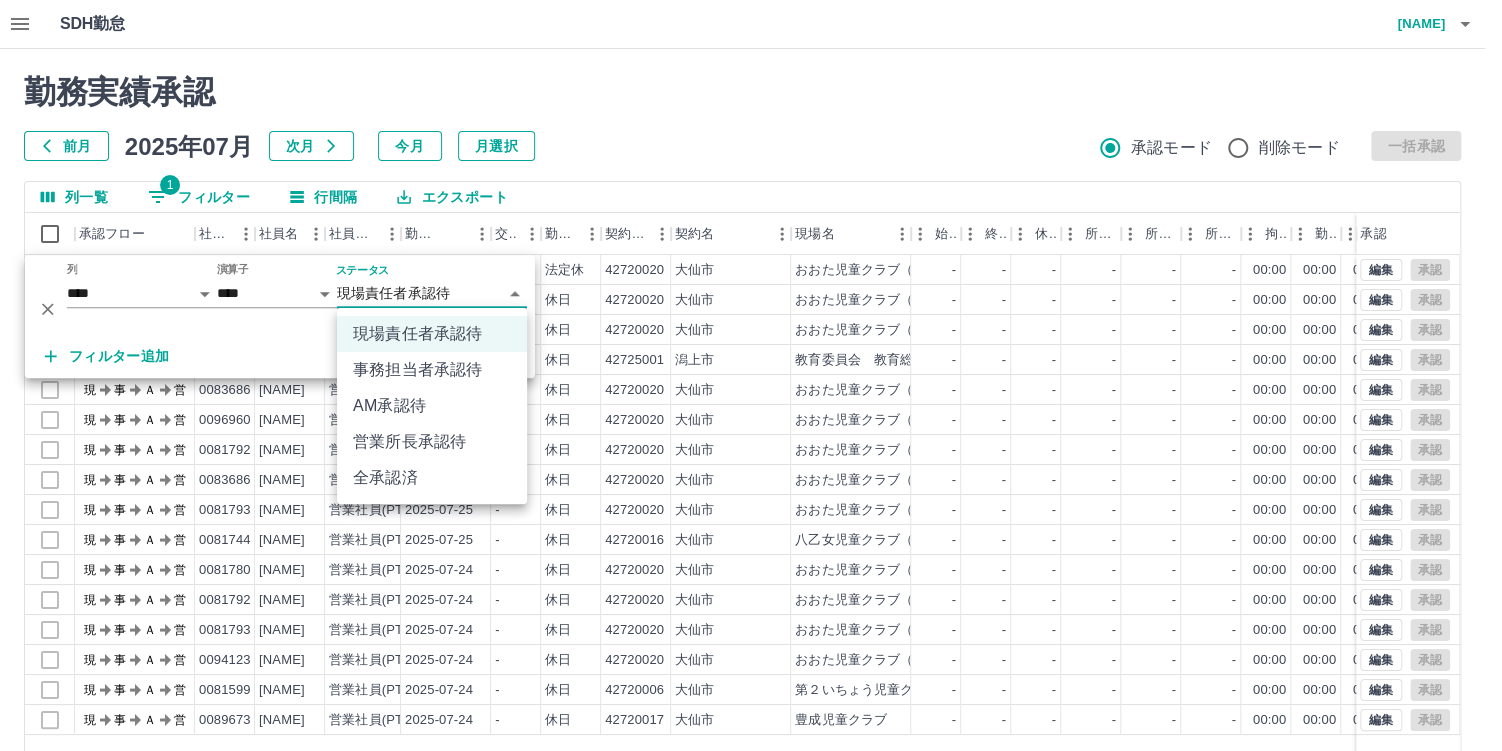 click on "SDH勤怠 [NAME] 勤務実績承認 前月 2025年07月 次月 今月 月選択 承認モード 削除モード 一括承認 列一覧 0 フィルター 行間隔 エクスポート 承認フロー 社員番号 社員名 社員区分 勤務日 交通費 勤務区分 契約コード 契約名 現場名 始業 終業 休憩 所定開始 所定終業 所定休憩 拘束 勤務 遅刻等 コメント ステータス 承認 現 事 Ａ 営 0096960 [NAME] 営業社員(PT契約) 2025-07-27  -  法定休 42720020 [CITY] おおた児童クラブ（A)(B)(C) - - - - - - 00:00 00:00 00:00 現場責任者承認待 現 事 Ａ 営 0081793 [NAME] 営業社員(PT契約) 2025-07-26  -  休日 42720020 [CITY] おおた児童クラブ（A)(B)(C) - - - - - - 00:00 00:00 00:00 現場責任者承認待 現 事 Ａ 営 0081792 [NAME] 営業社員(PT契約) 2025-07-26  -  休日 42720020 [CITY] おおた児童クラブ（A)(B)(C) - - - - - - 00:00 00:00 00:00 現場責任者承認待 現 事" at bounding box center [751, 422] 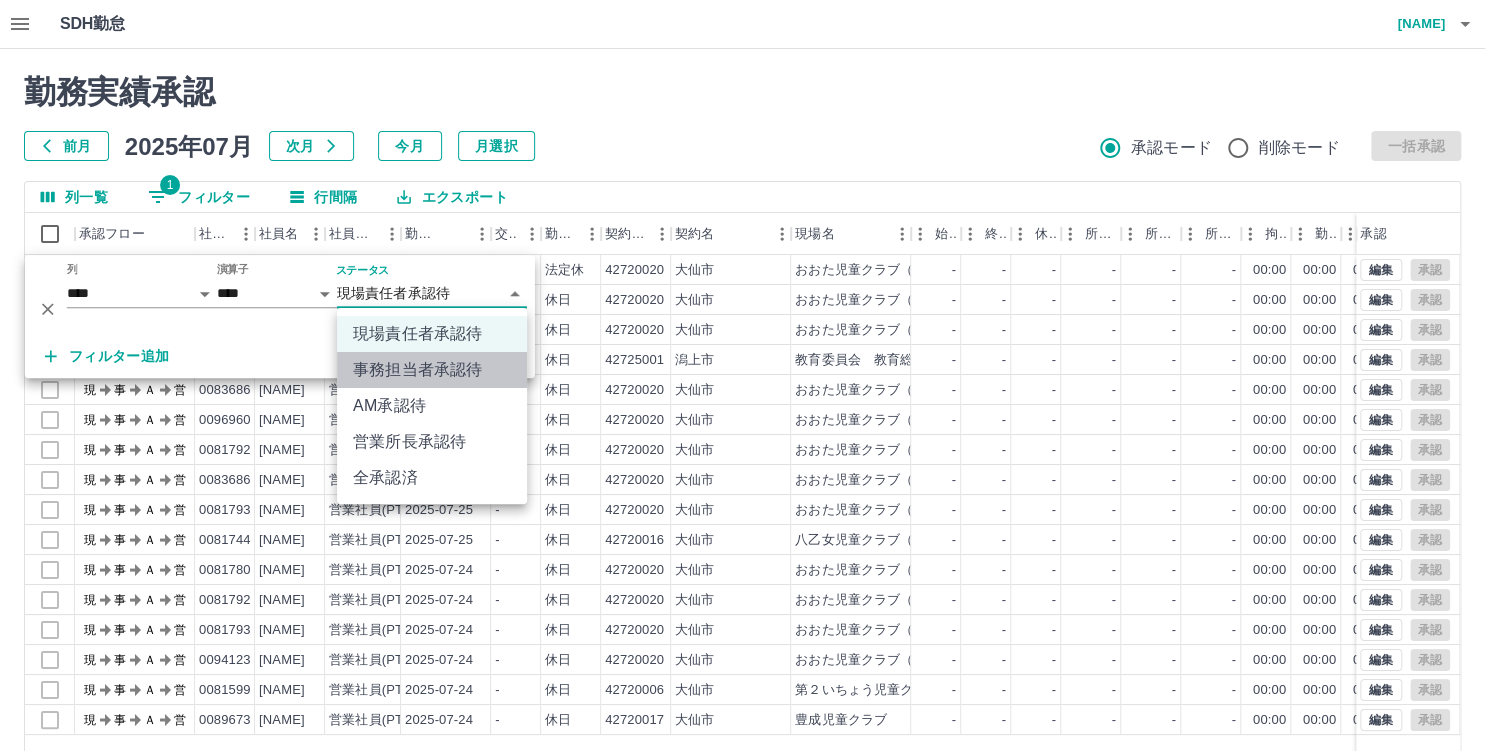 click on "事務担当者承認待" at bounding box center [432, 370] 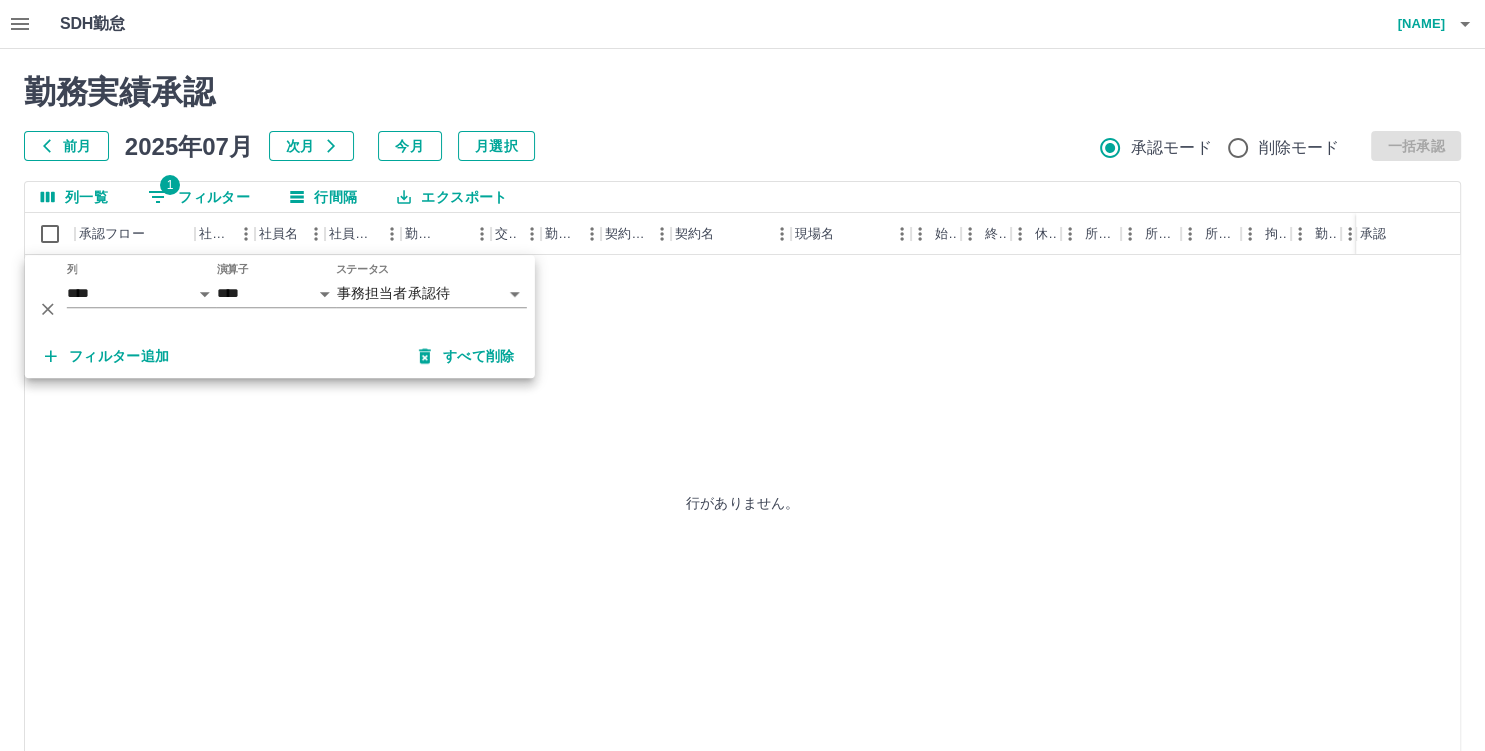 click on "勤務実績承認" at bounding box center (742, 92) 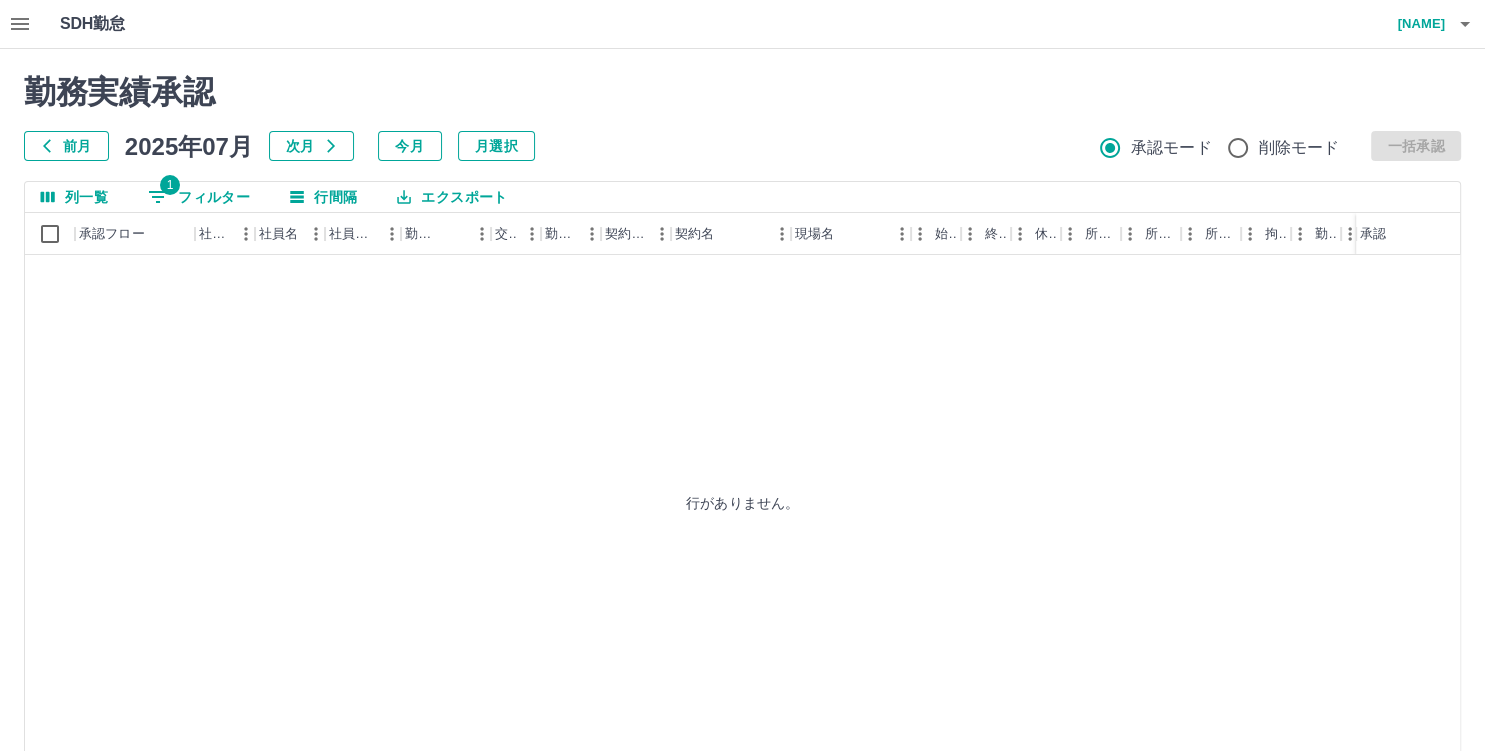 click on "勤務実績承認" at bounding box center (742, 92) 